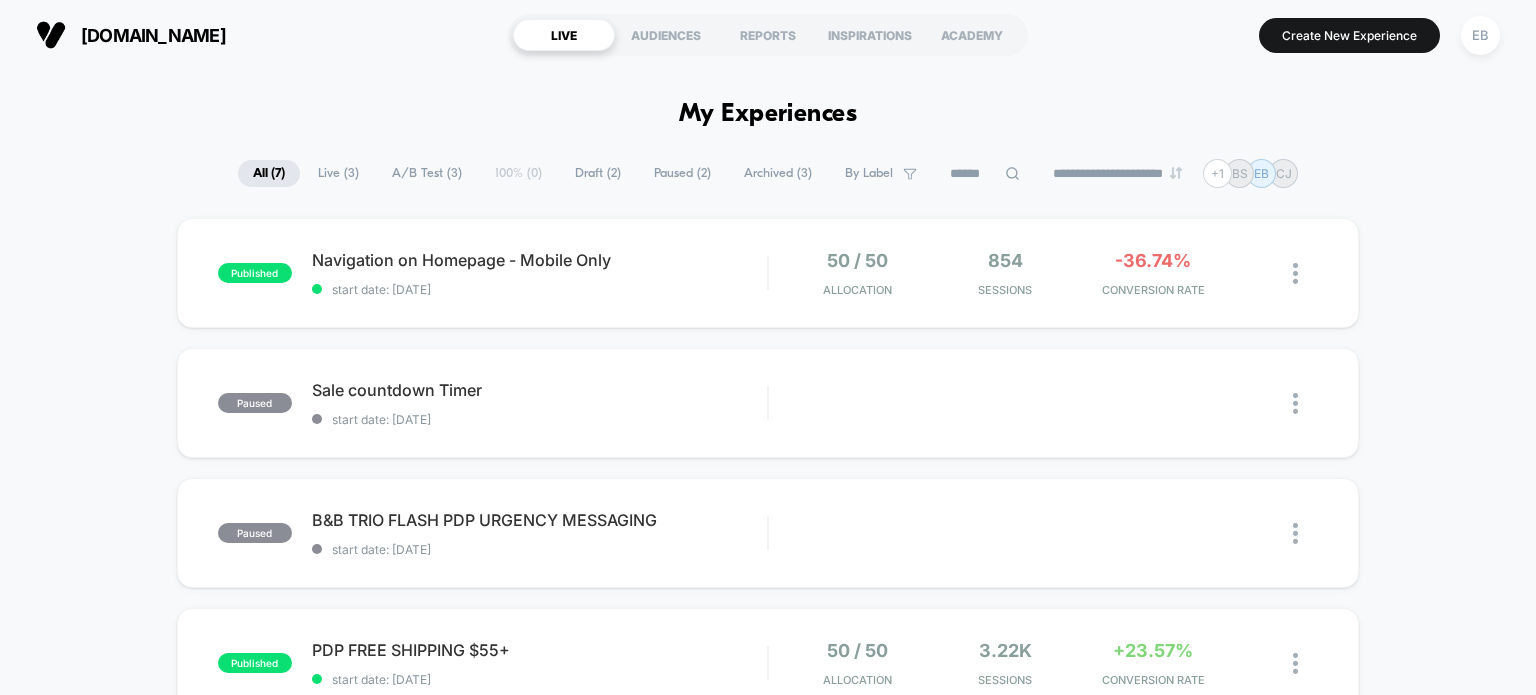 scroll, scrollTop: 0, scrollLeft: 0, axis: both 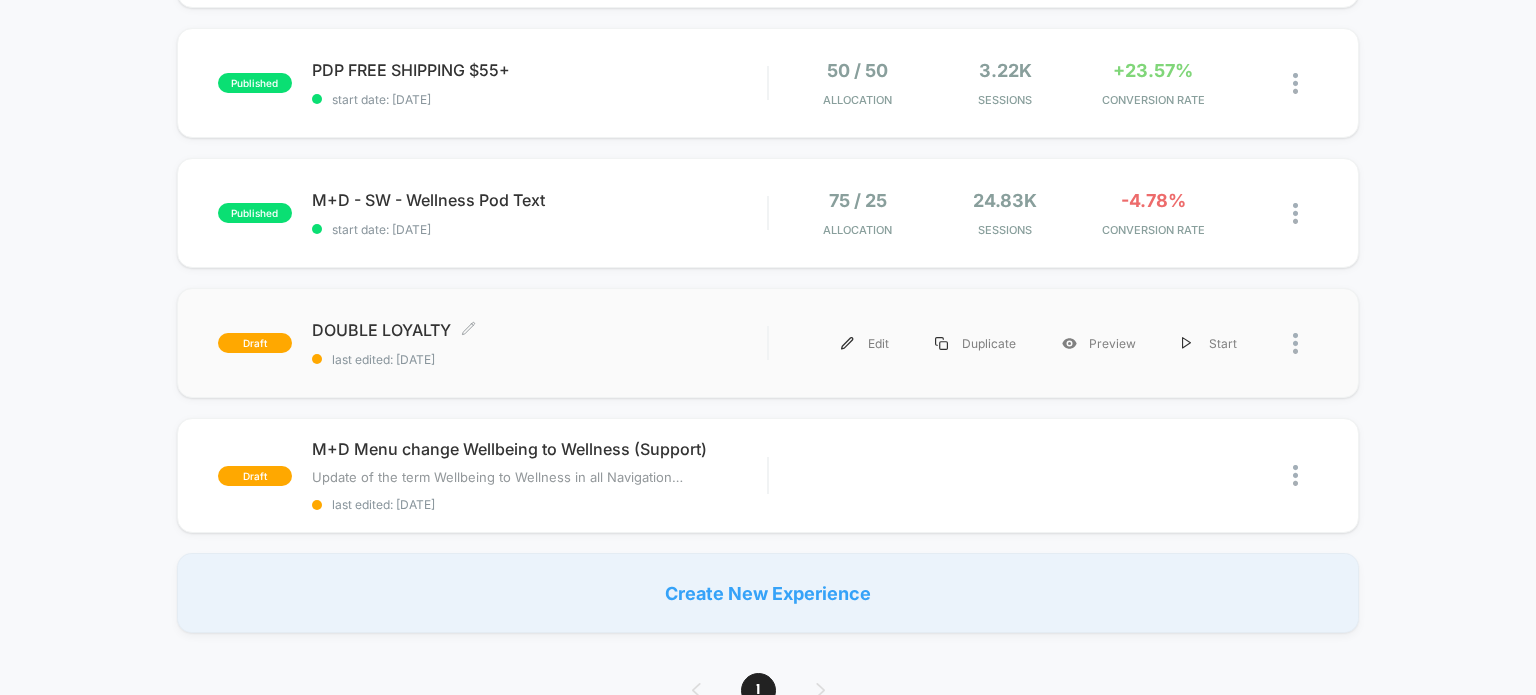 drag, startPoint x: 572, startPoint y: 343, endPoint x: 878, endPoint y: 369, distance: 307.1026 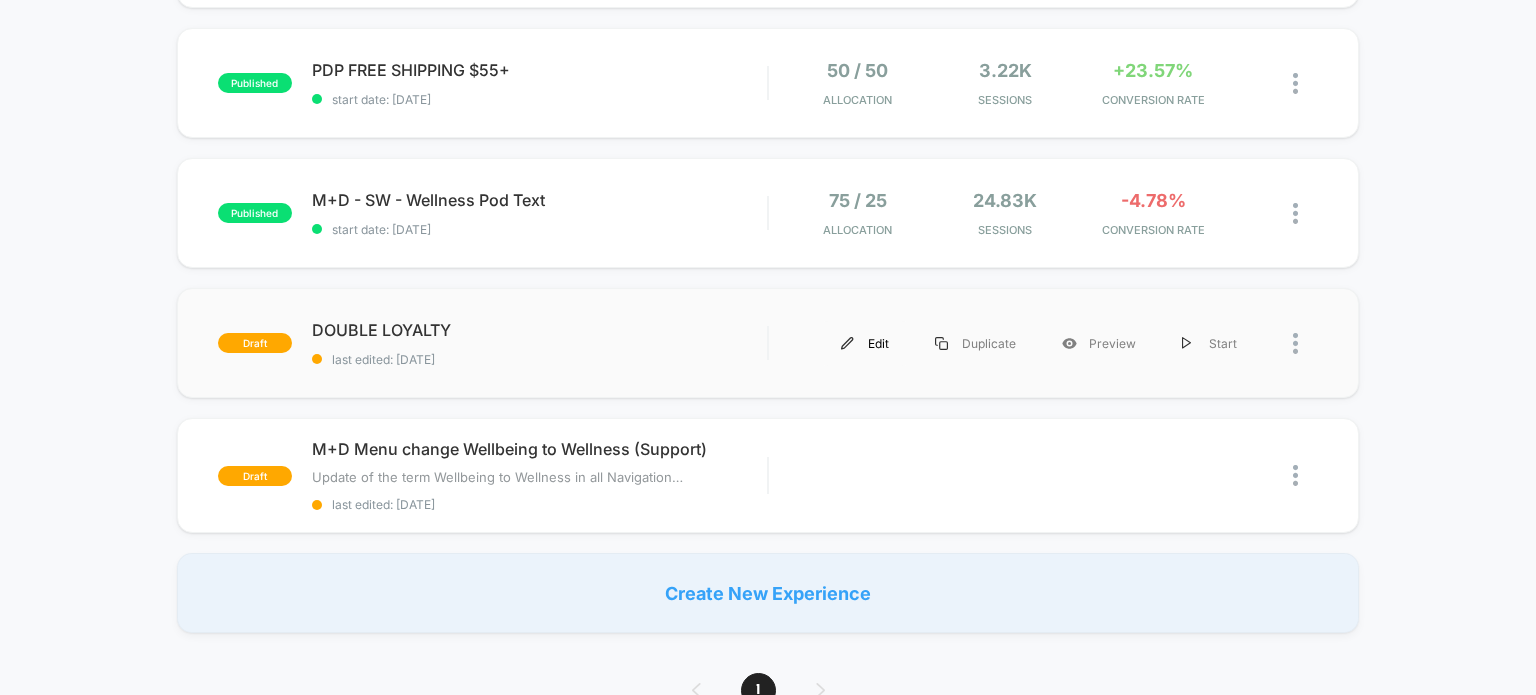 drag, startPoint x: 878, startPoint y: 369, endPoint x: 861, endPoint y: 345, distance: 29.410883 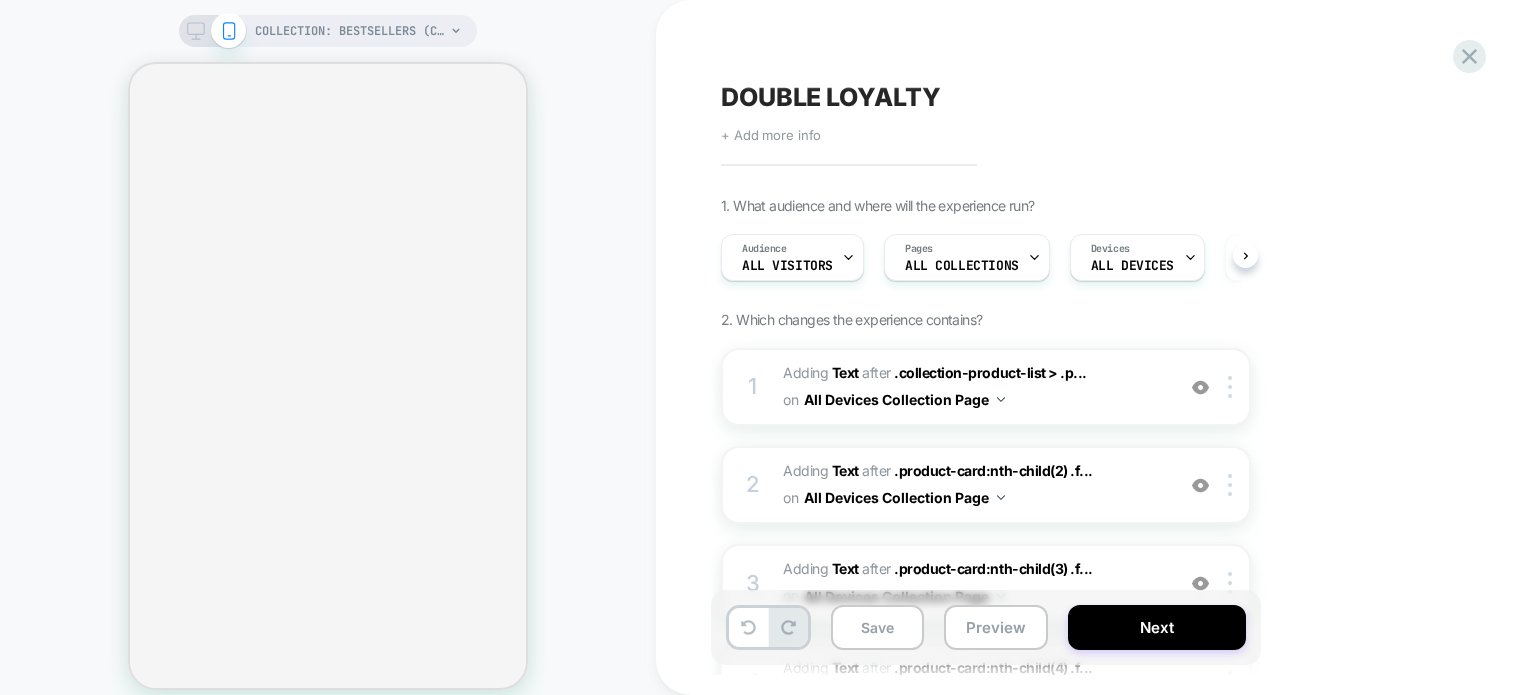 scroll, scrollTop: 0, scrollLeft: 0, axis: both 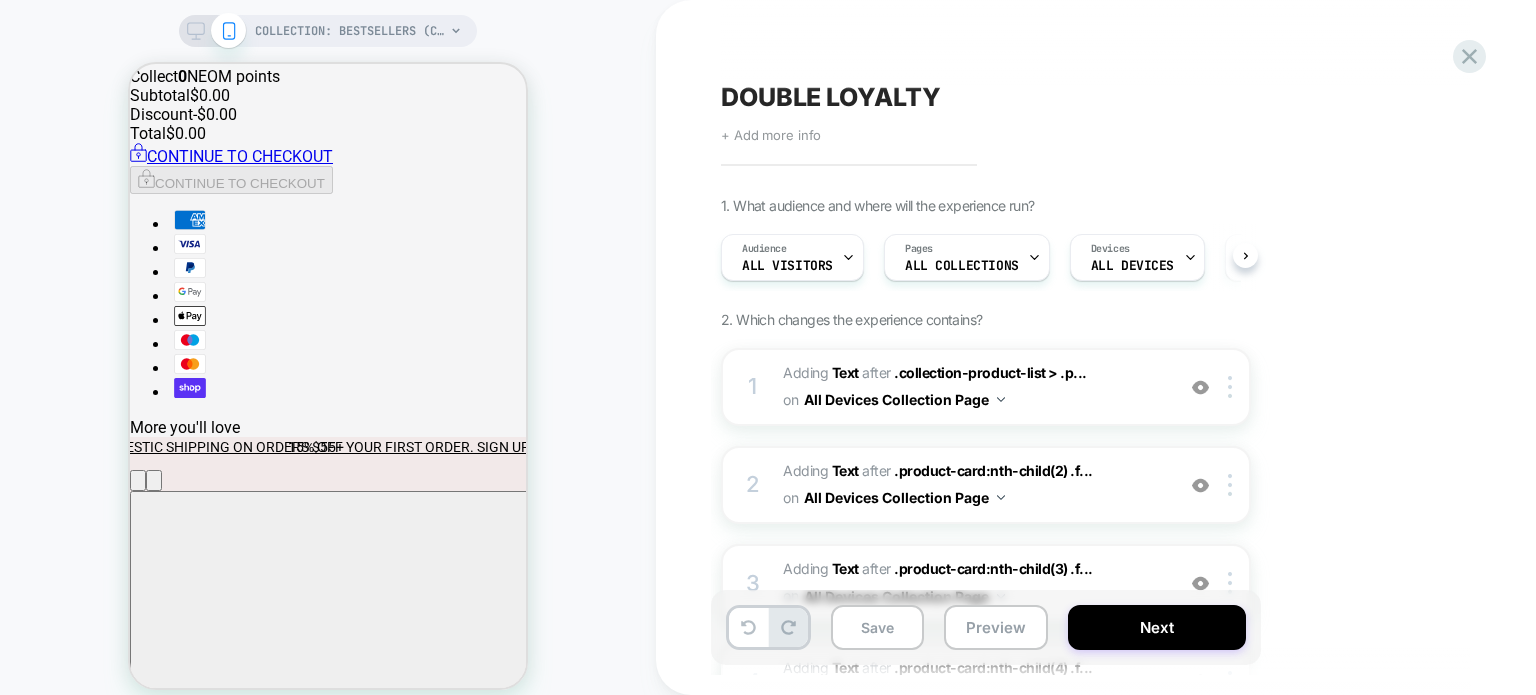 click 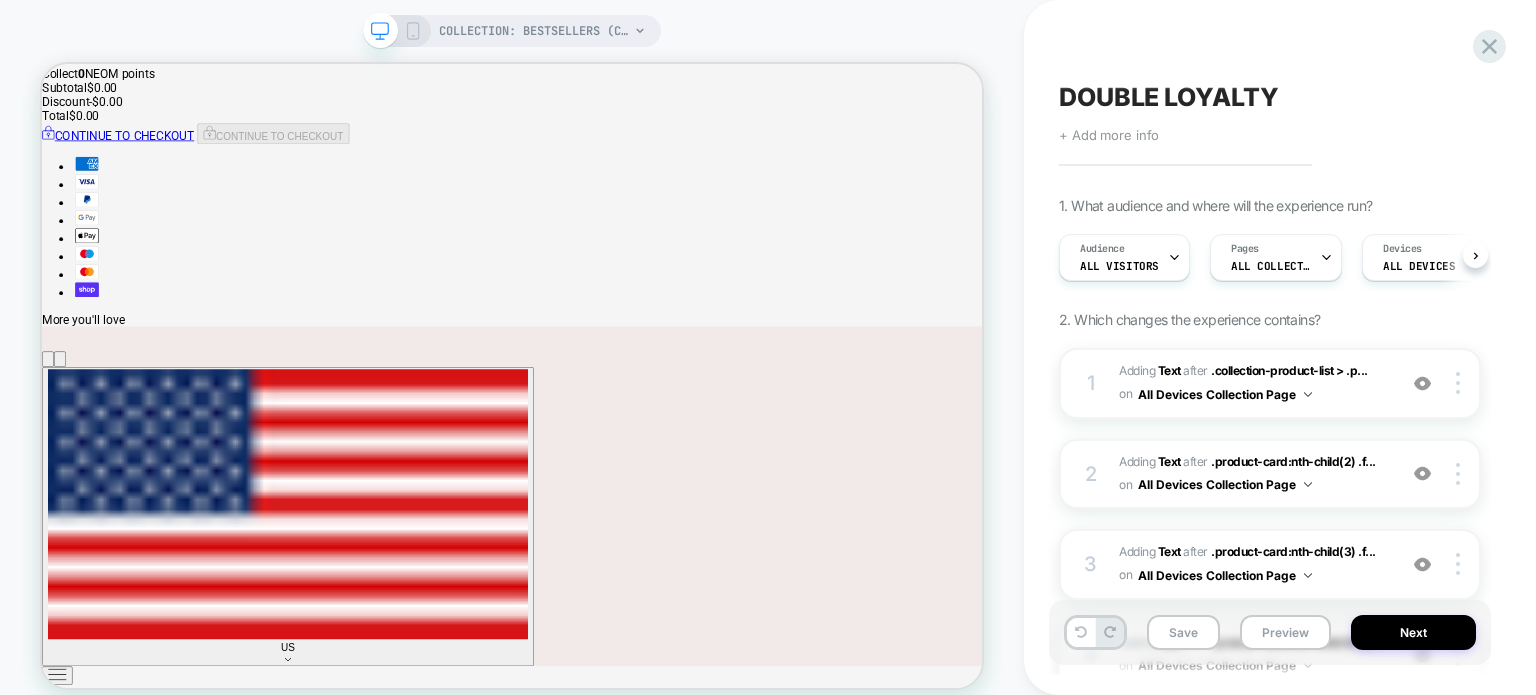 scroll, scrollTop: 0, scrollLeft: 0, axis: both 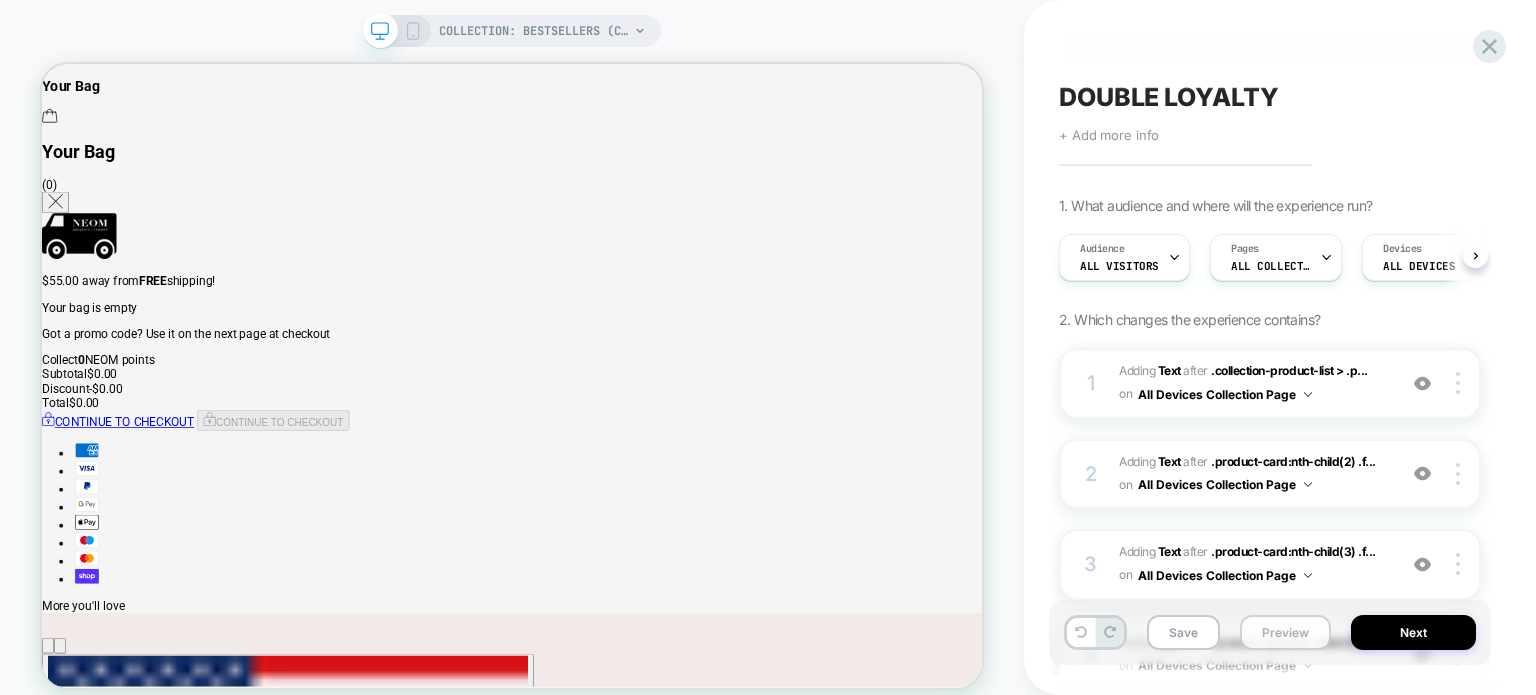 click on "Preview" at bounding box center (1285, 632) 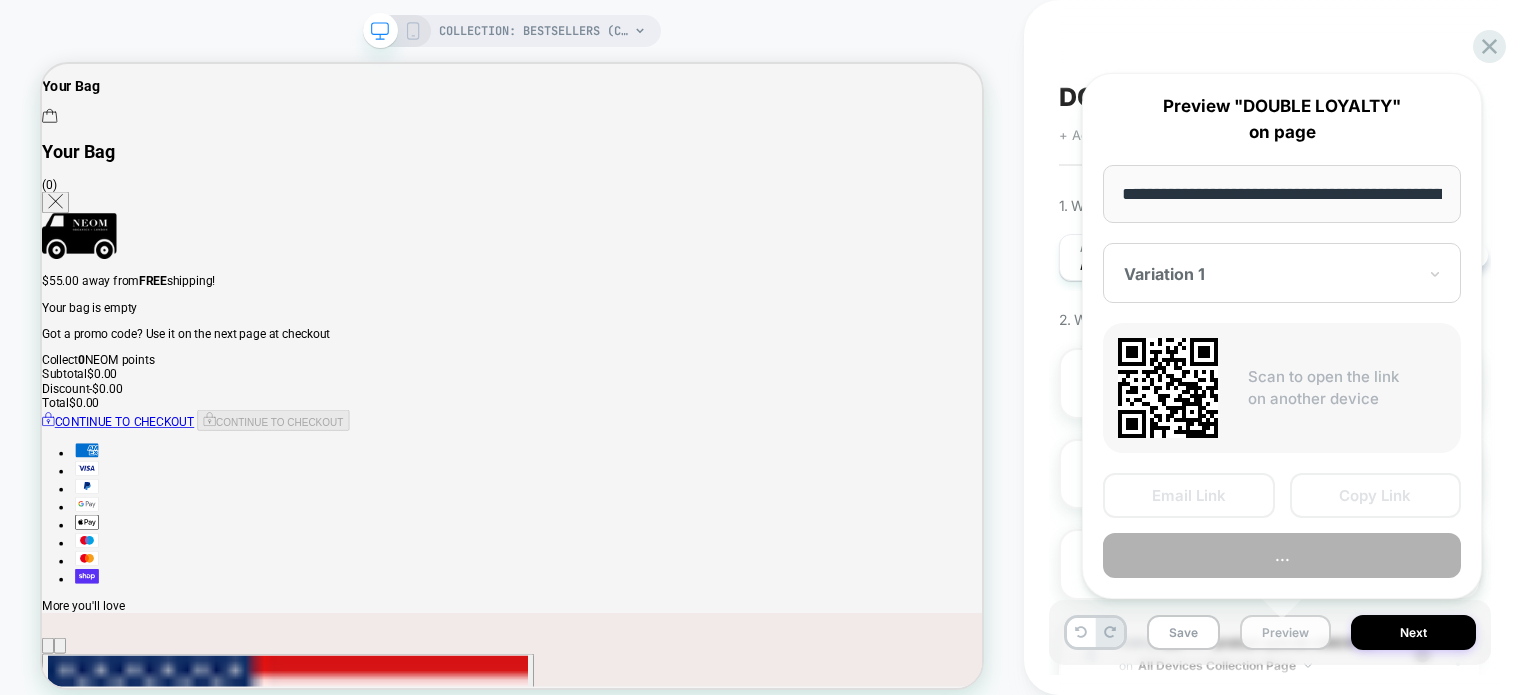scroll, scrollTop: 0, scrollLeft: 263, axis: horizontal 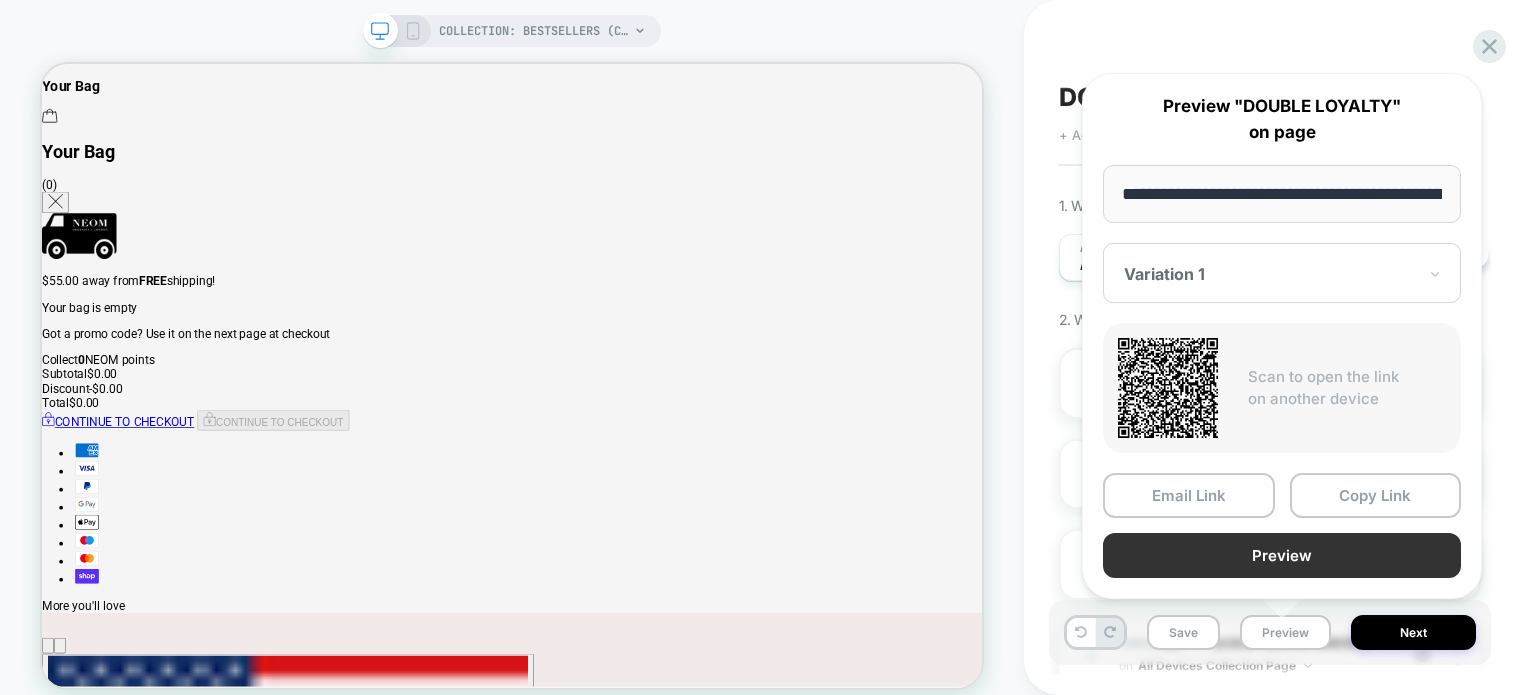 click on "Preview" at bounding box center (1282, 555) 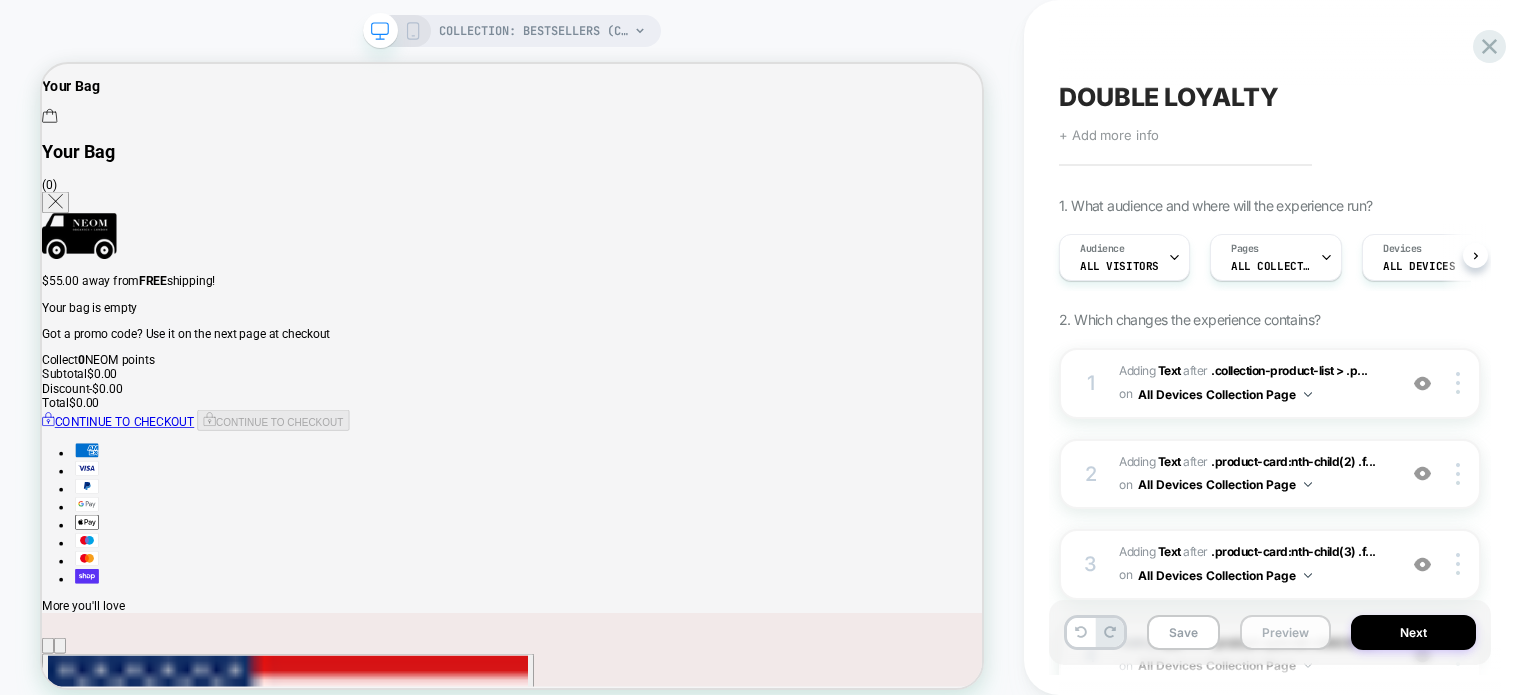 click on "Preview" at bounding box center [1285, 632] 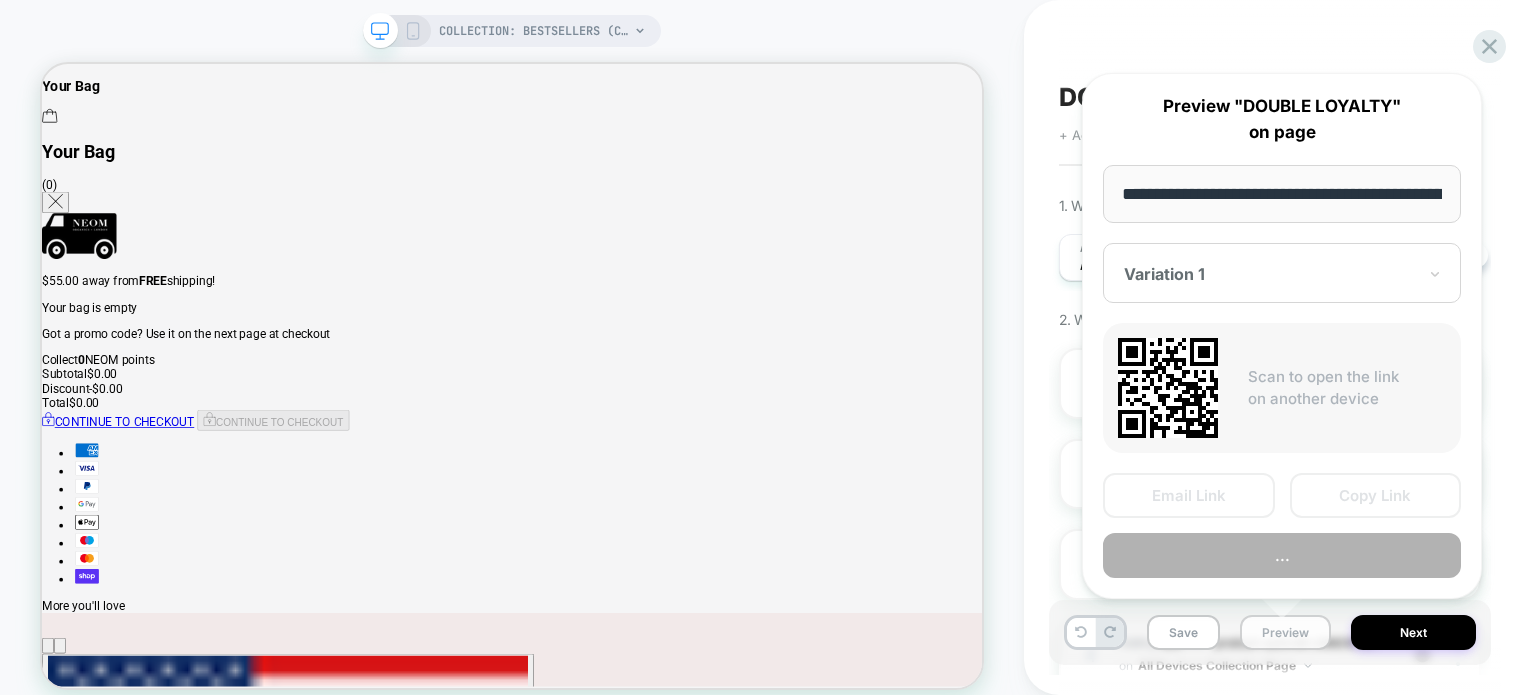 scroll, scrollTop: 0, scrollLeft: 263, axis: horizontal 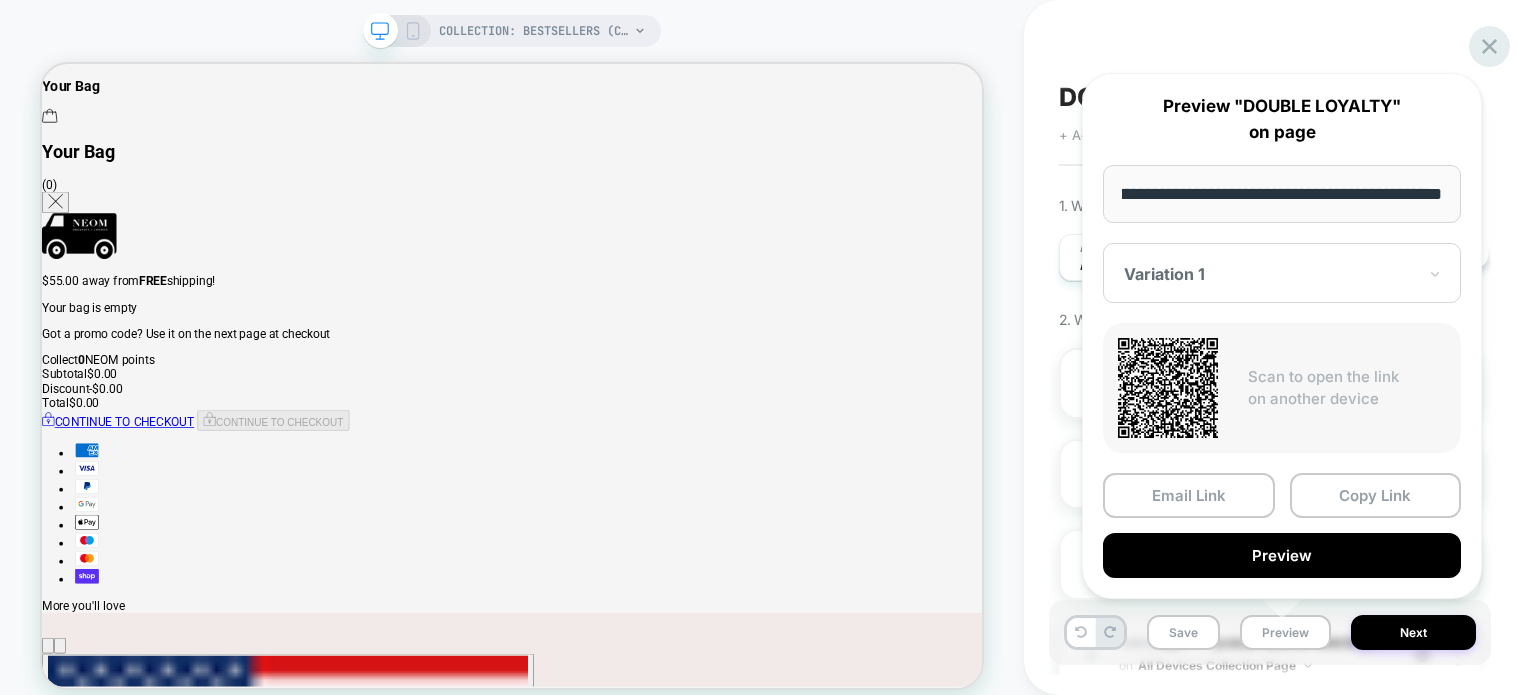 click 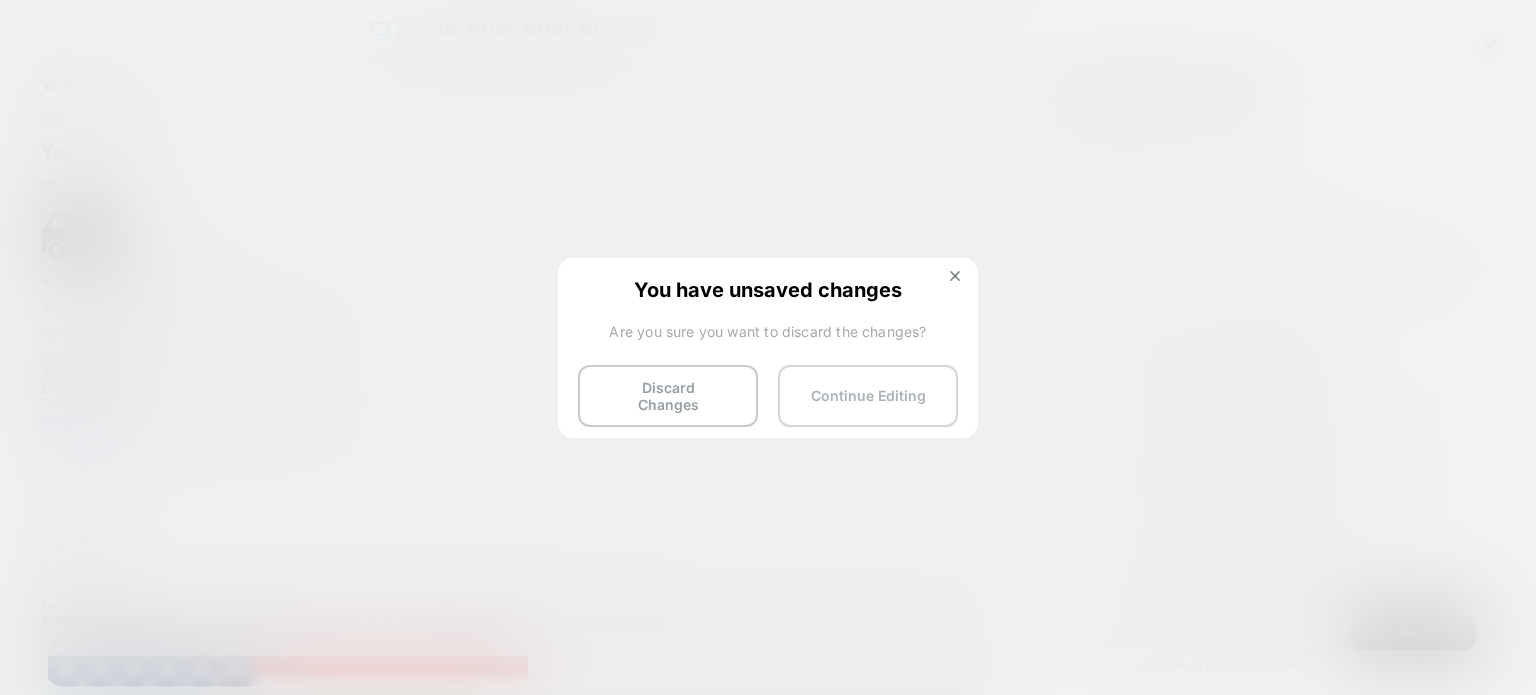 click on "Continue Editing" at bounding box center [868, 396] 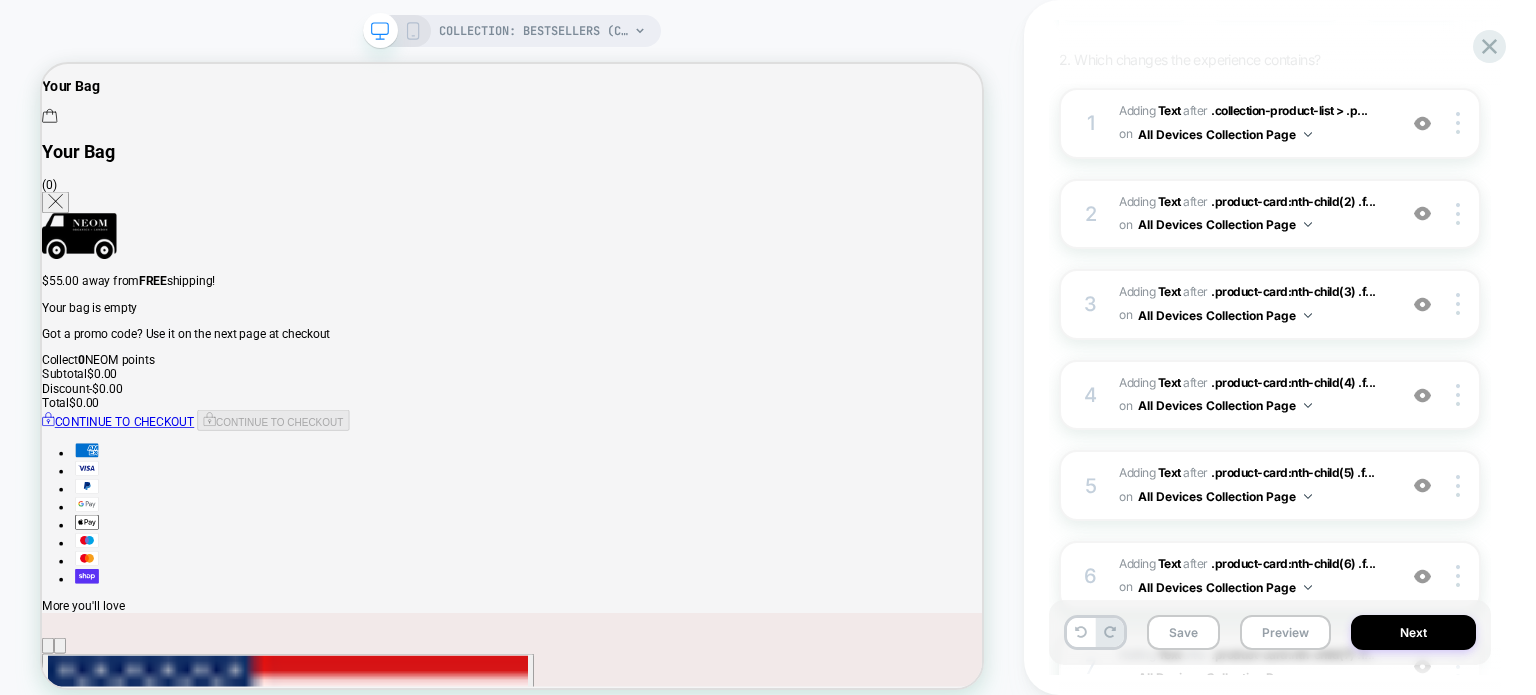 scroll, scrollTop: 555, scrollLeft: 0, axis: vertical 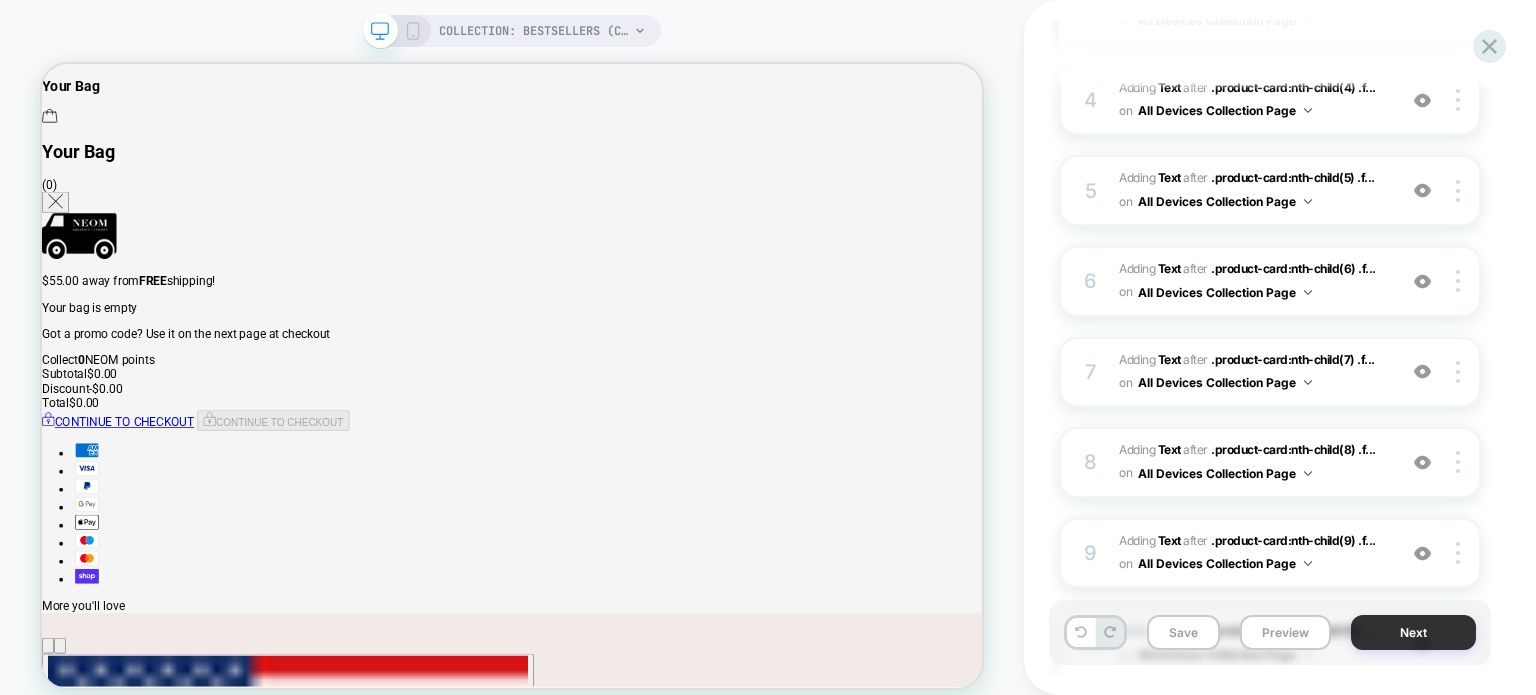 click on "Next" at bounding box center [1413, 632] 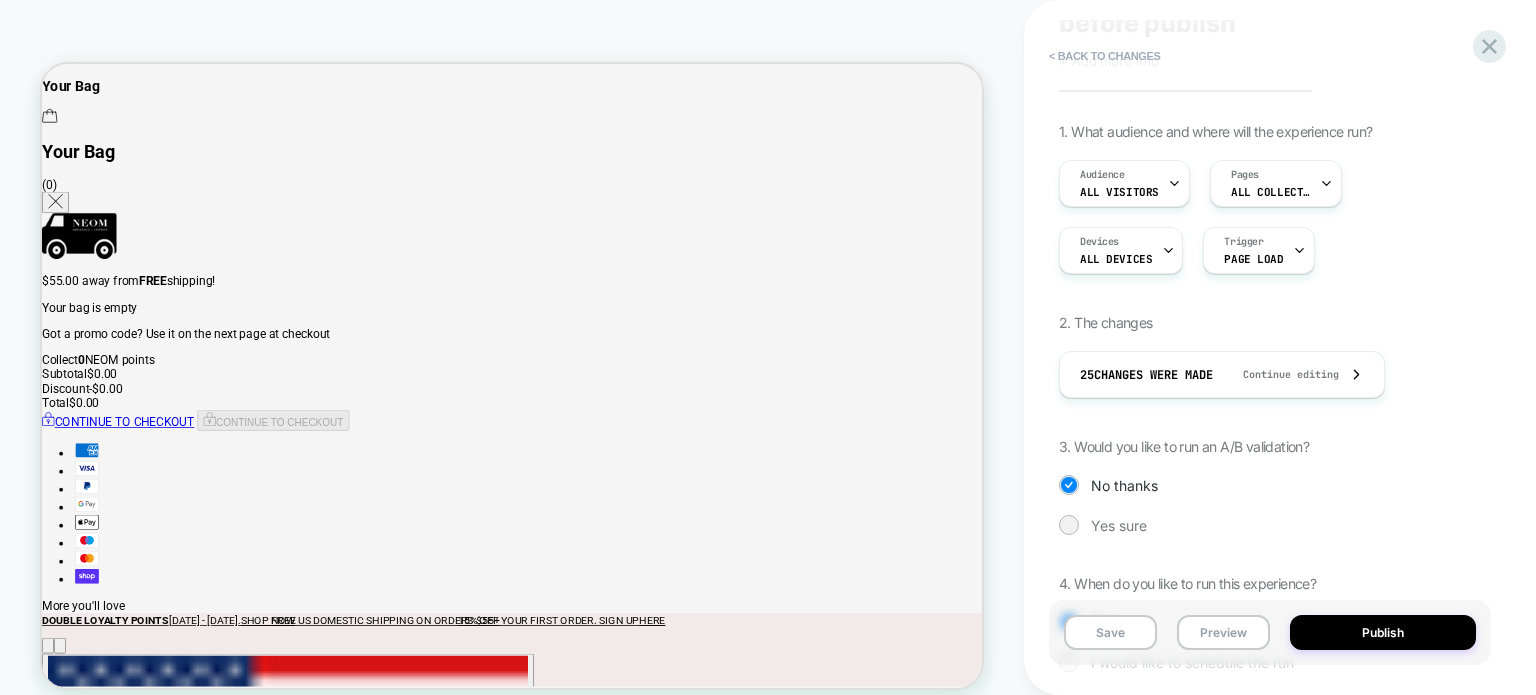 scroll, scrollTop: 210, scrollLeft: 0, axis: vertical 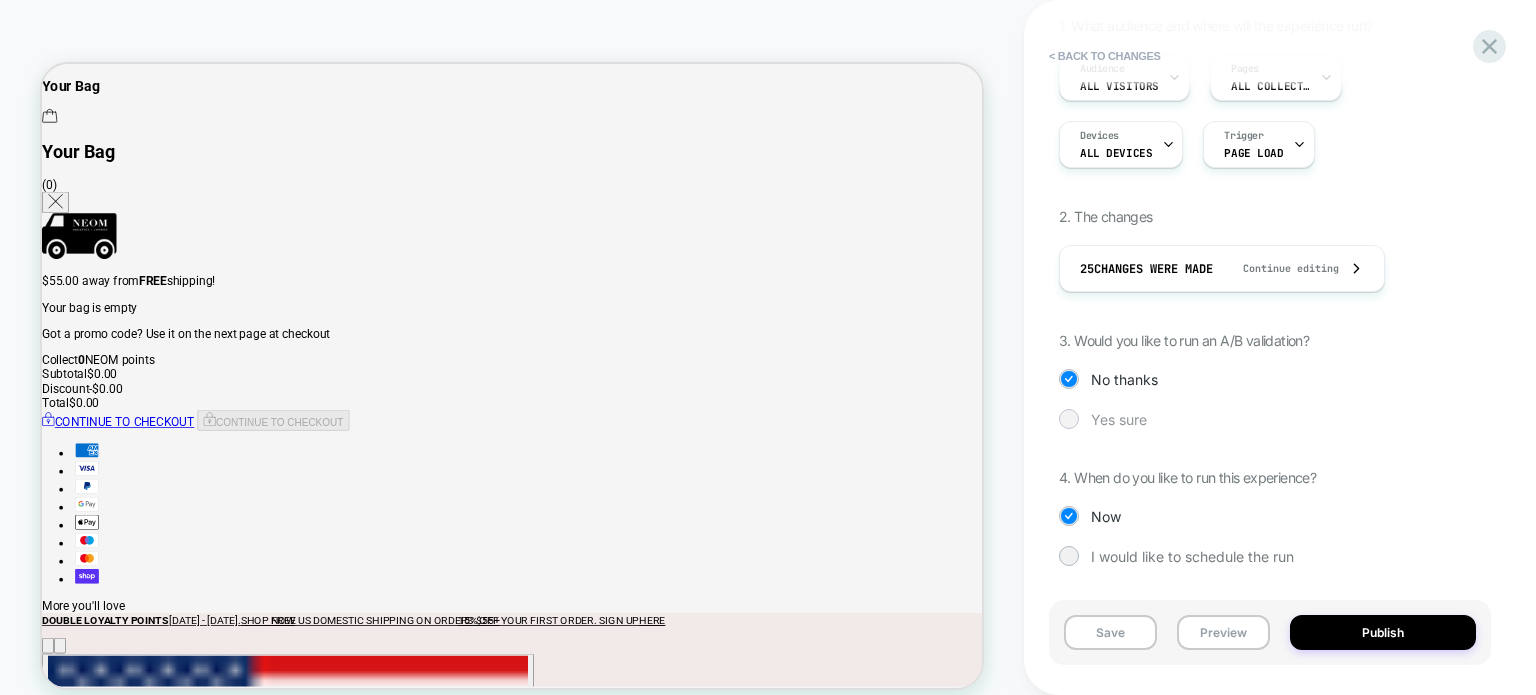 click on "Yes sure" at bounding box center (1119, 419) 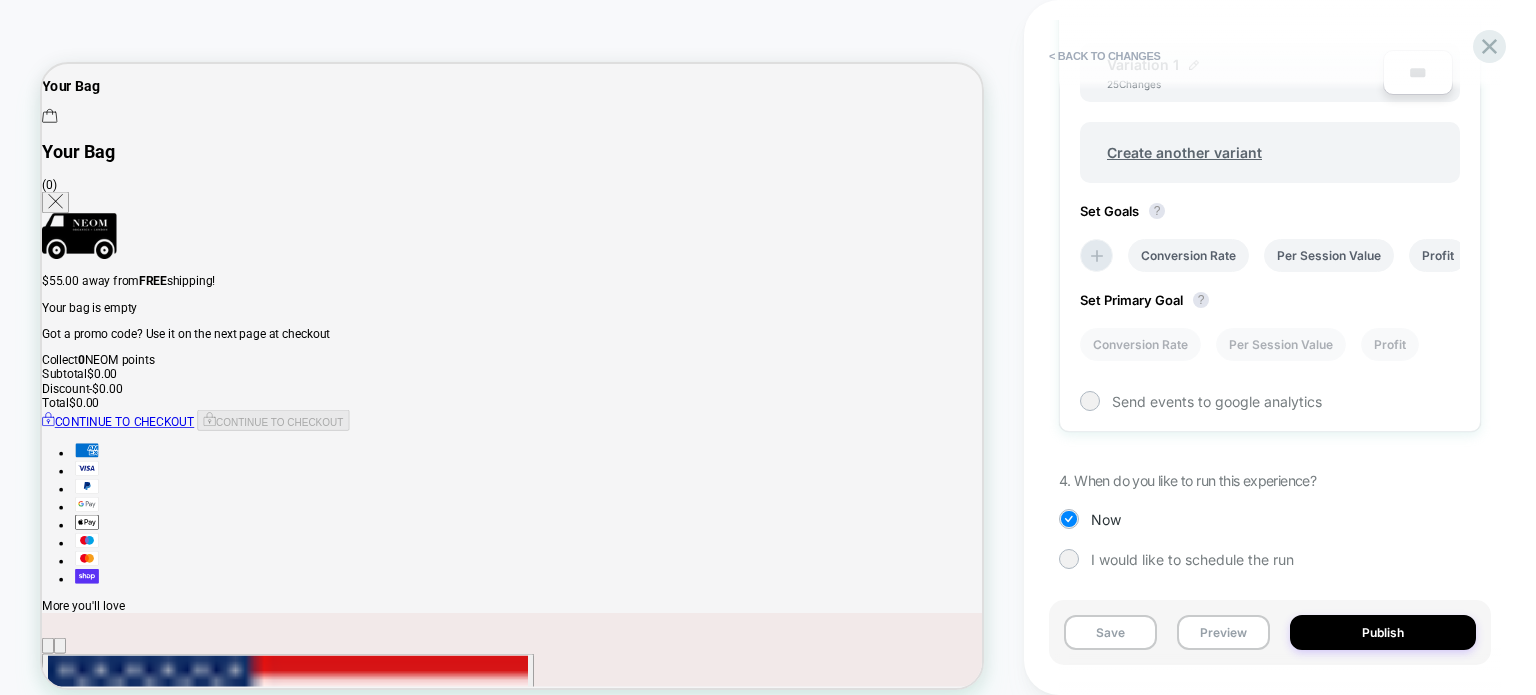 scroll, scrollTop: 512, scrollLeft: 0, axis: vertical 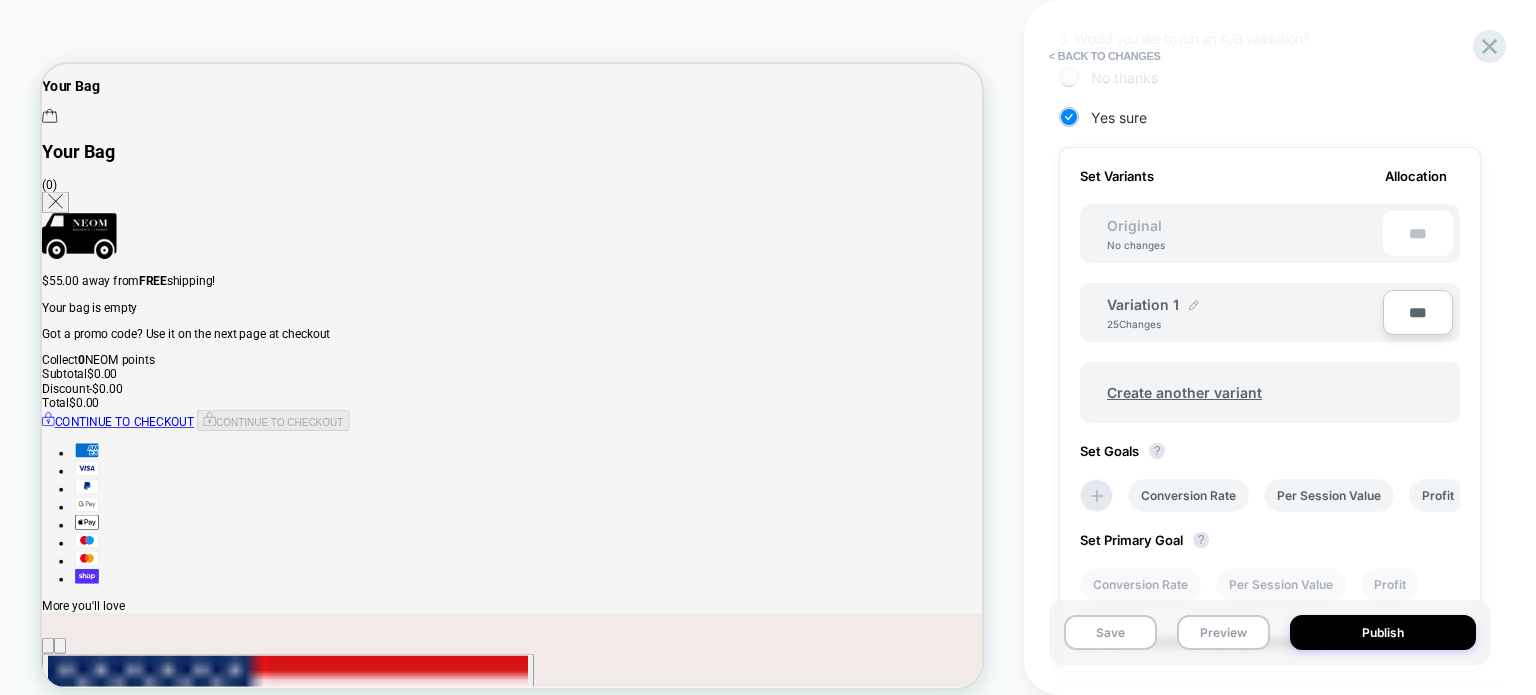 click at bounding box center (1194, 305) 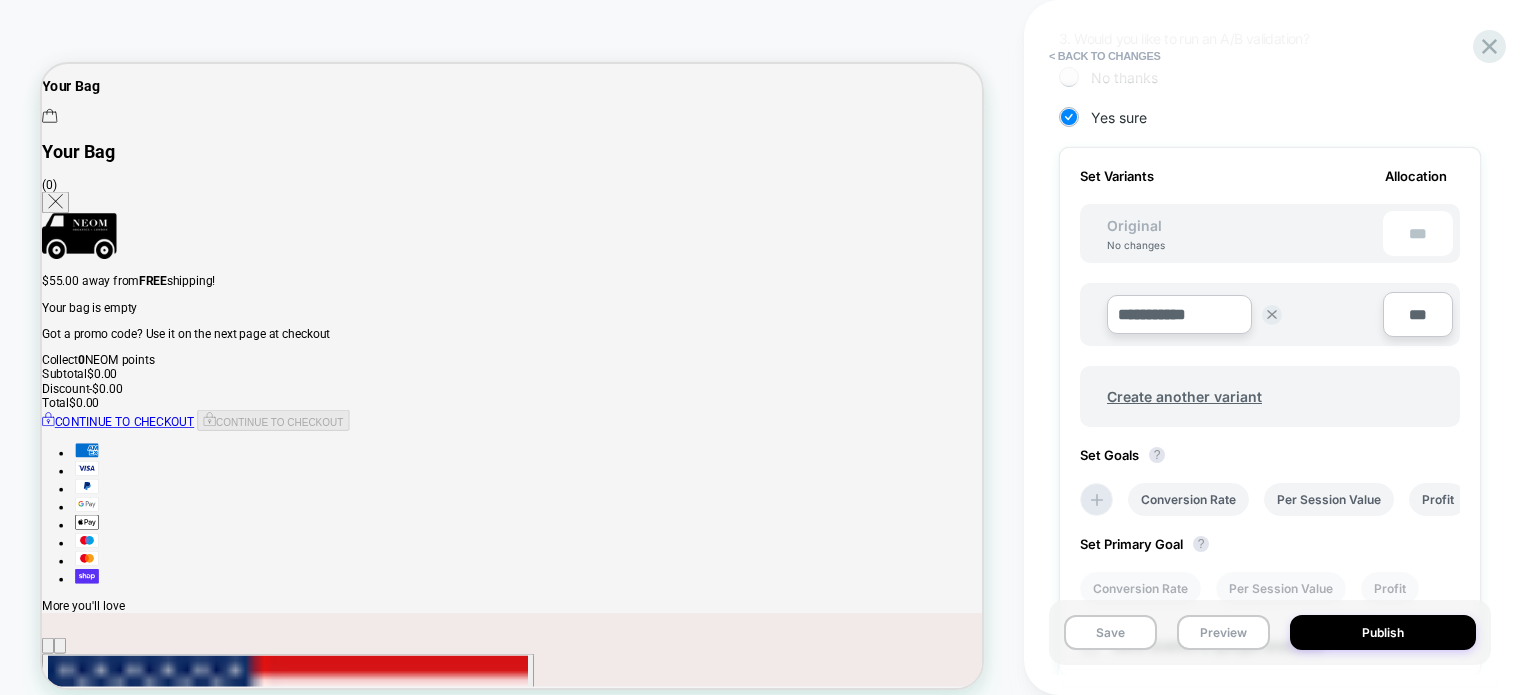 click on "**********" at bounding box center (1179, 314) 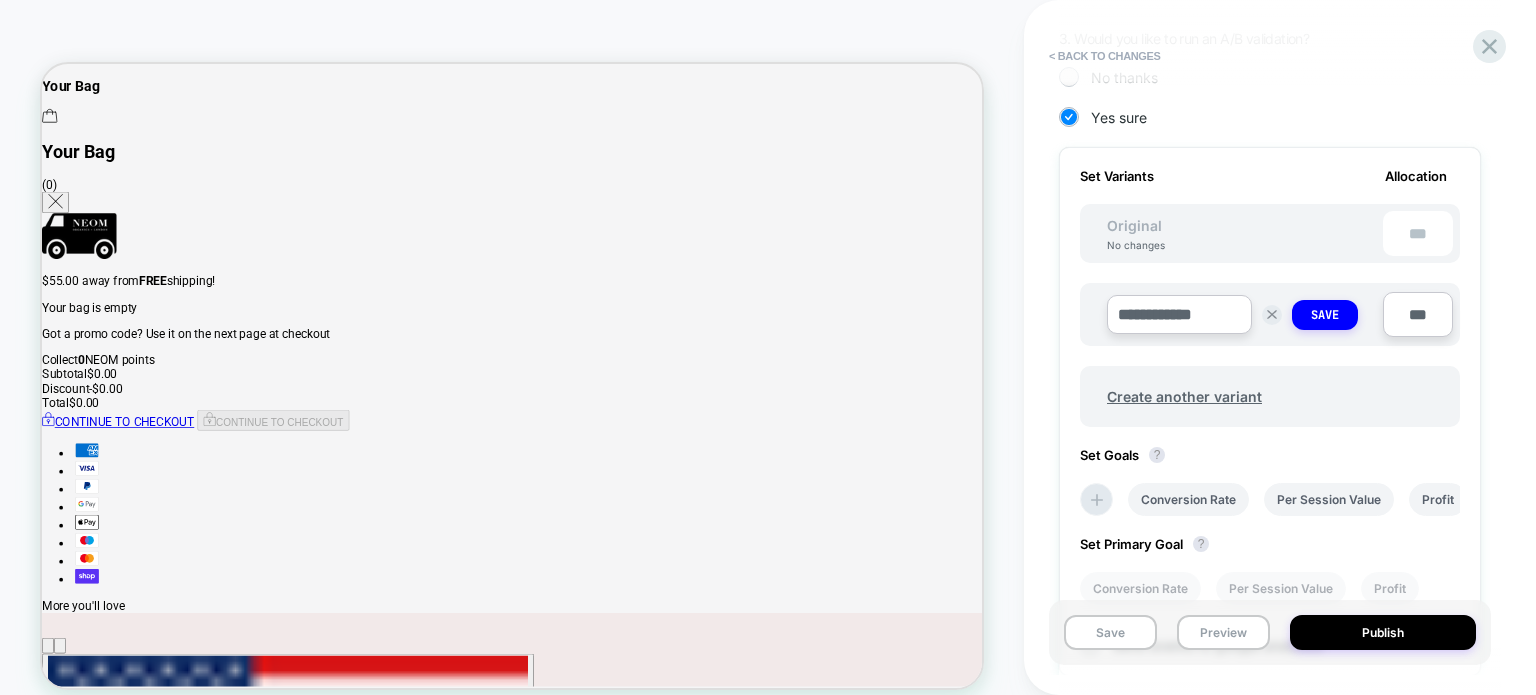 type on "**********" 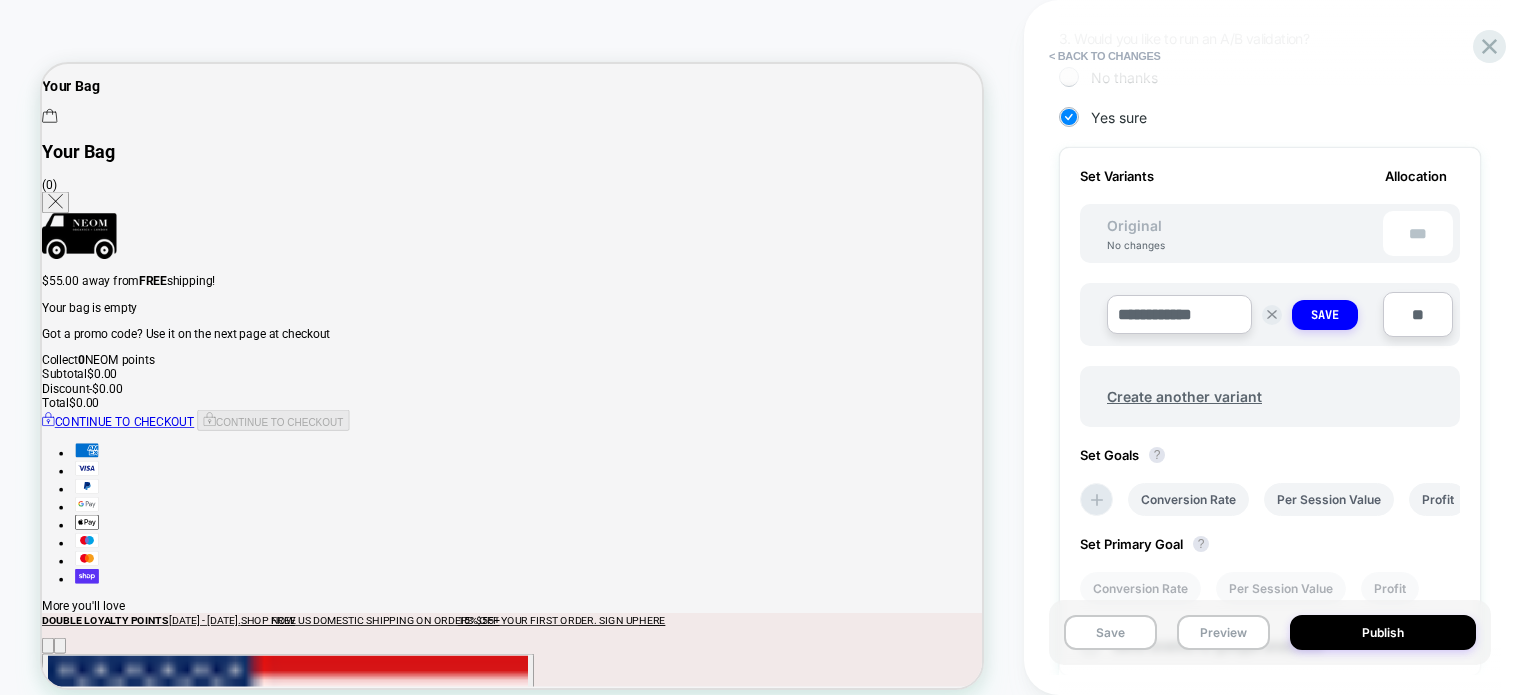 type on "***" 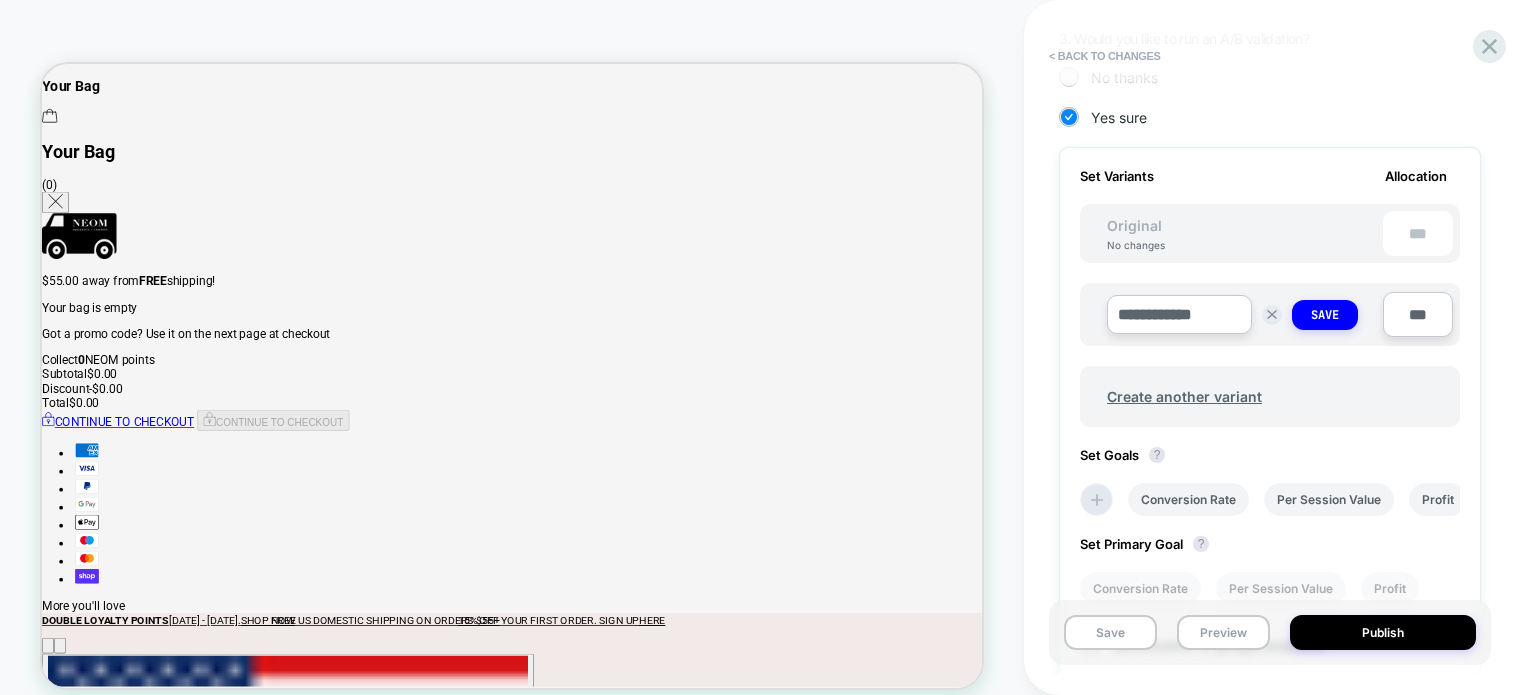 type on "***" 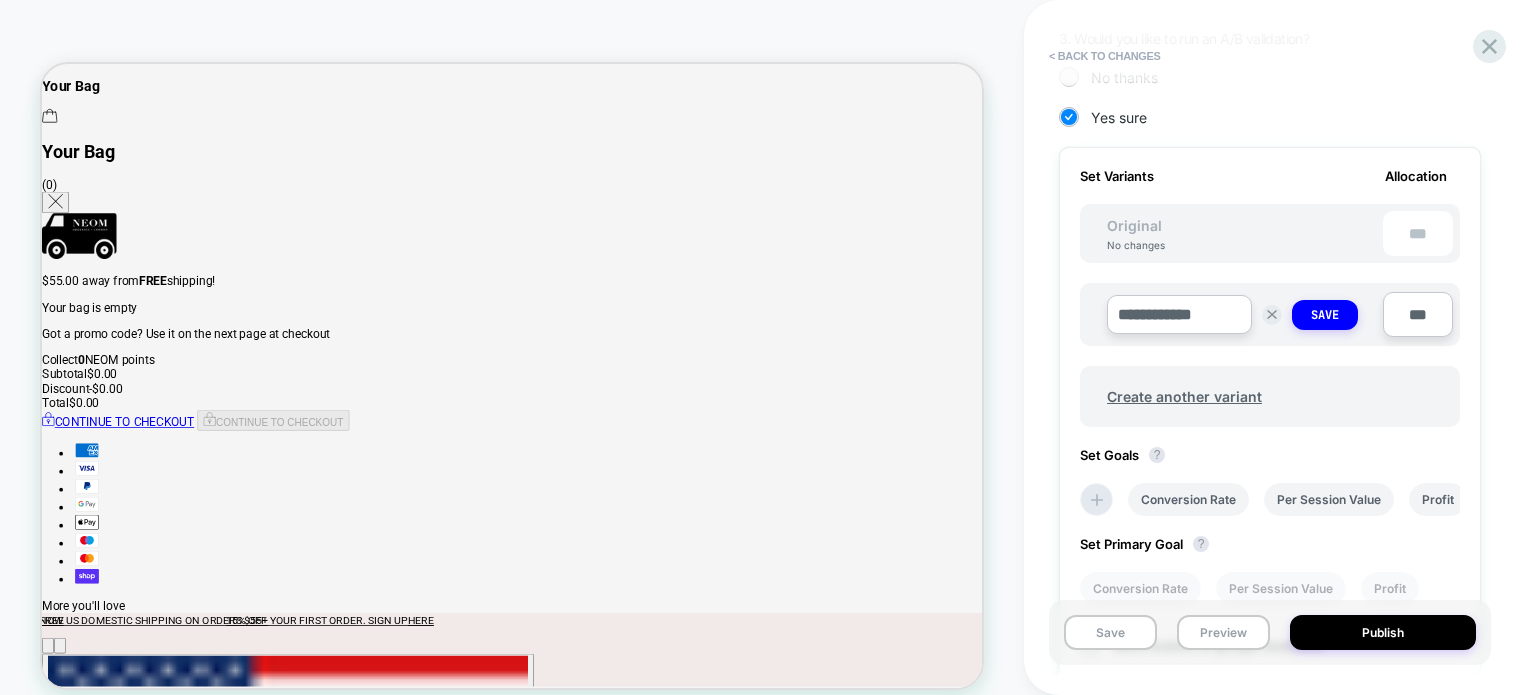 type on "***" 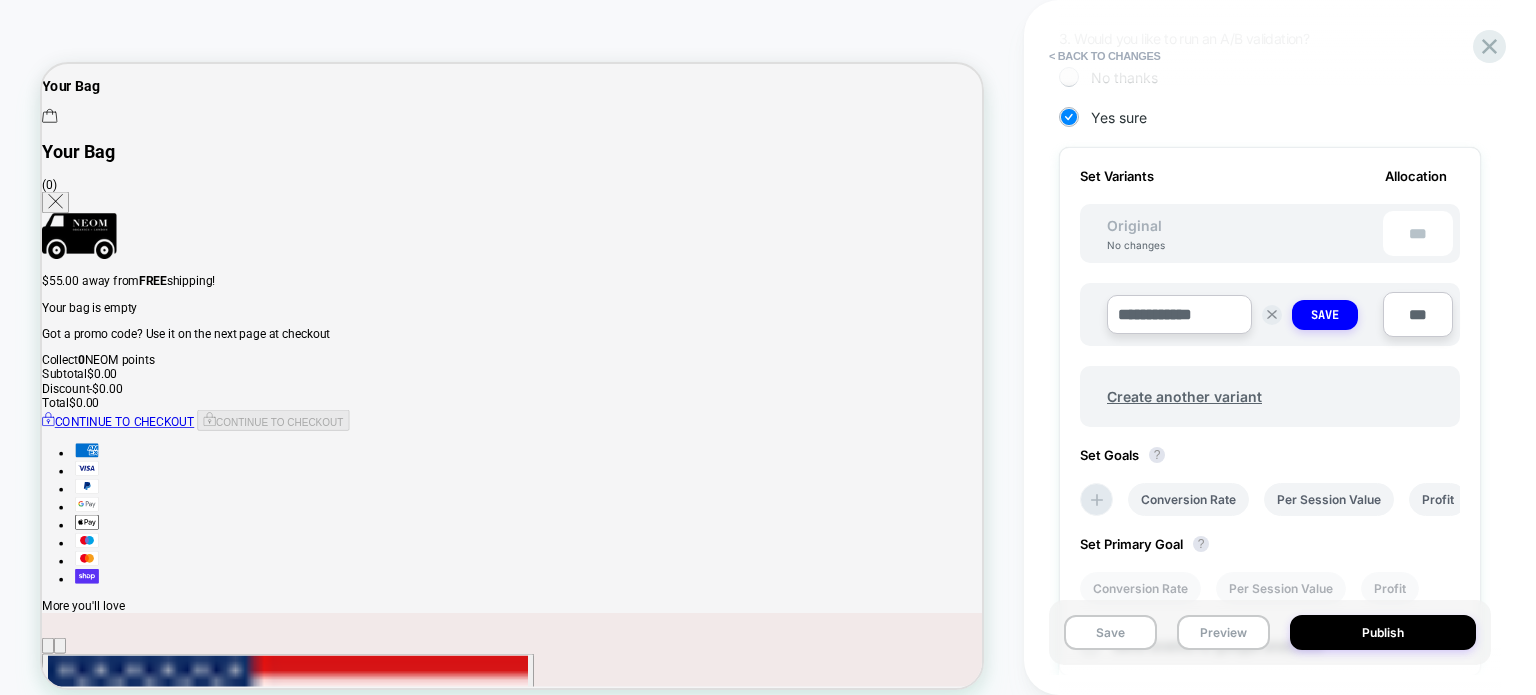 click on "**********" at bounding box center (1270, 411) 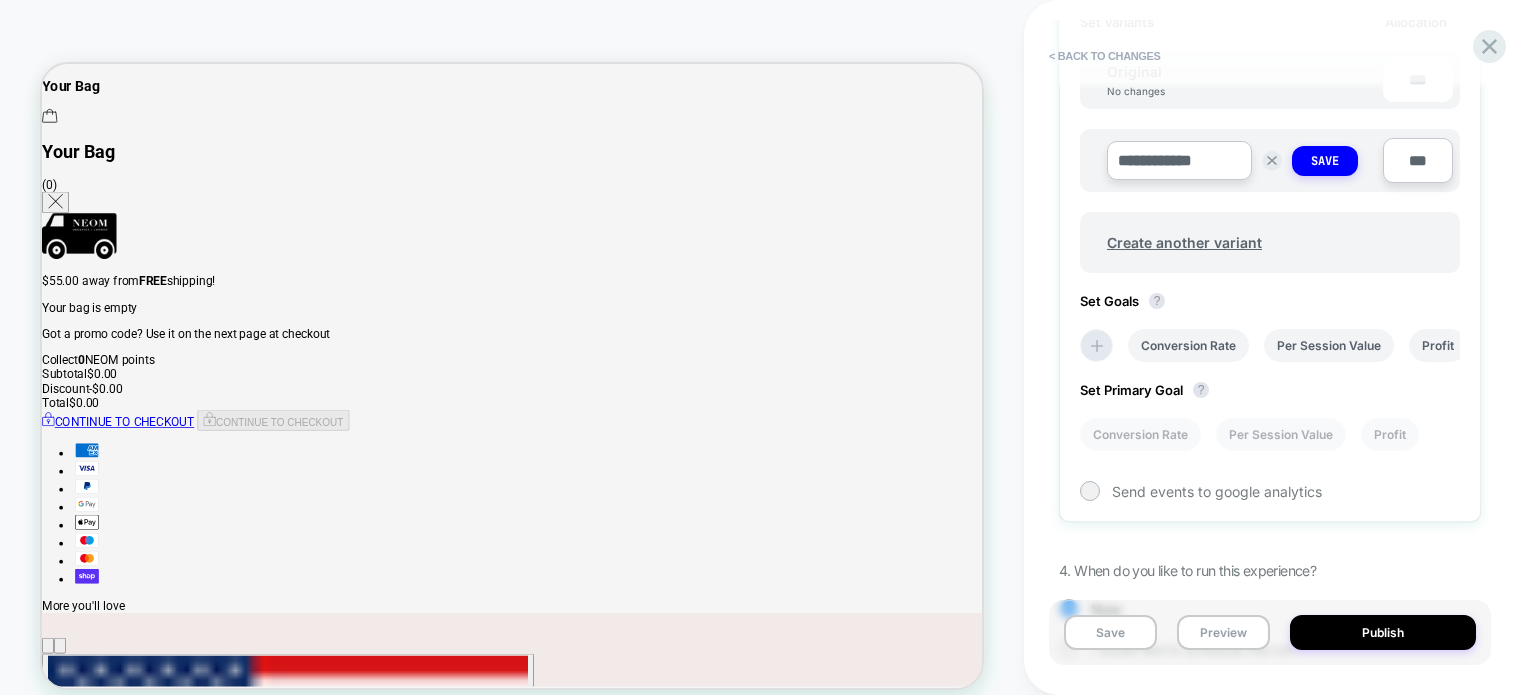 scroll, scrollTop: 667, scrollLeft: 0, axis: vertical 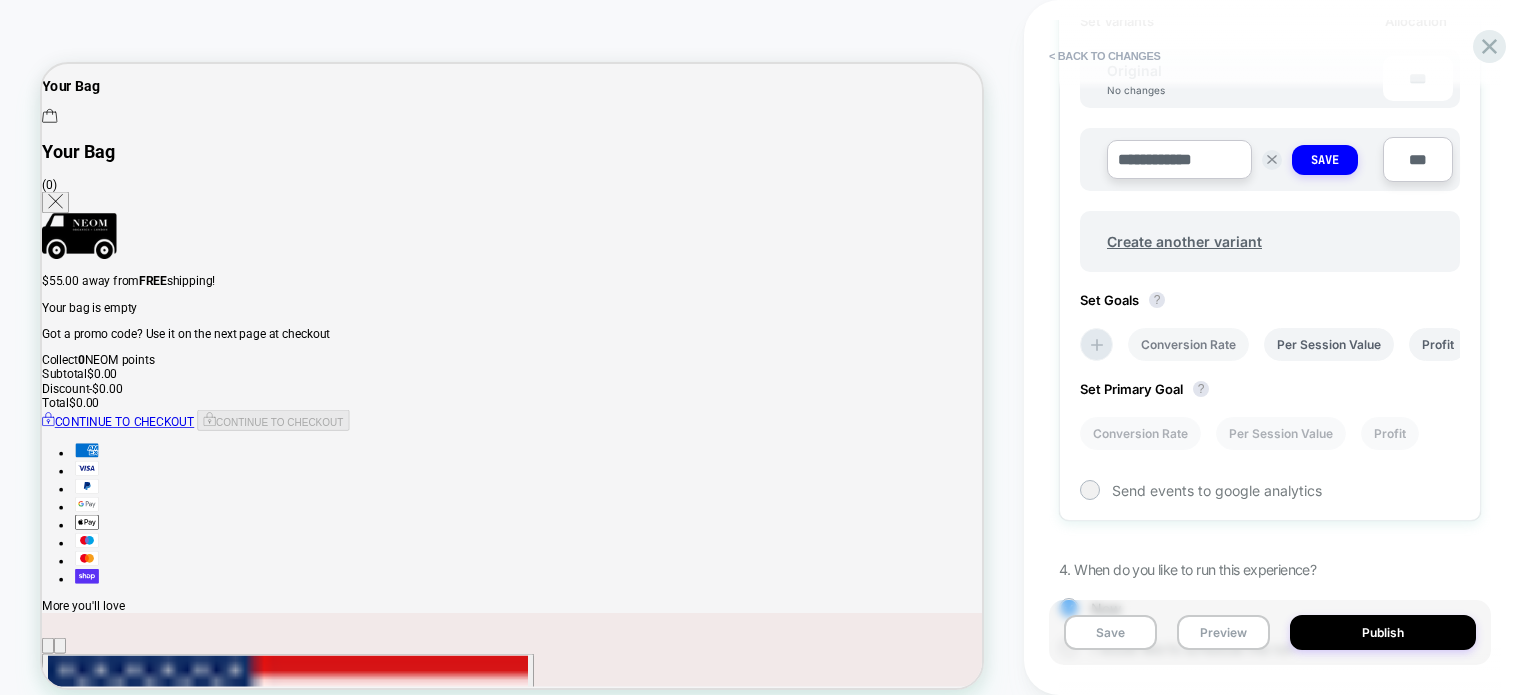 click on "Conversion Rate" at bounding box center [1188, 344] 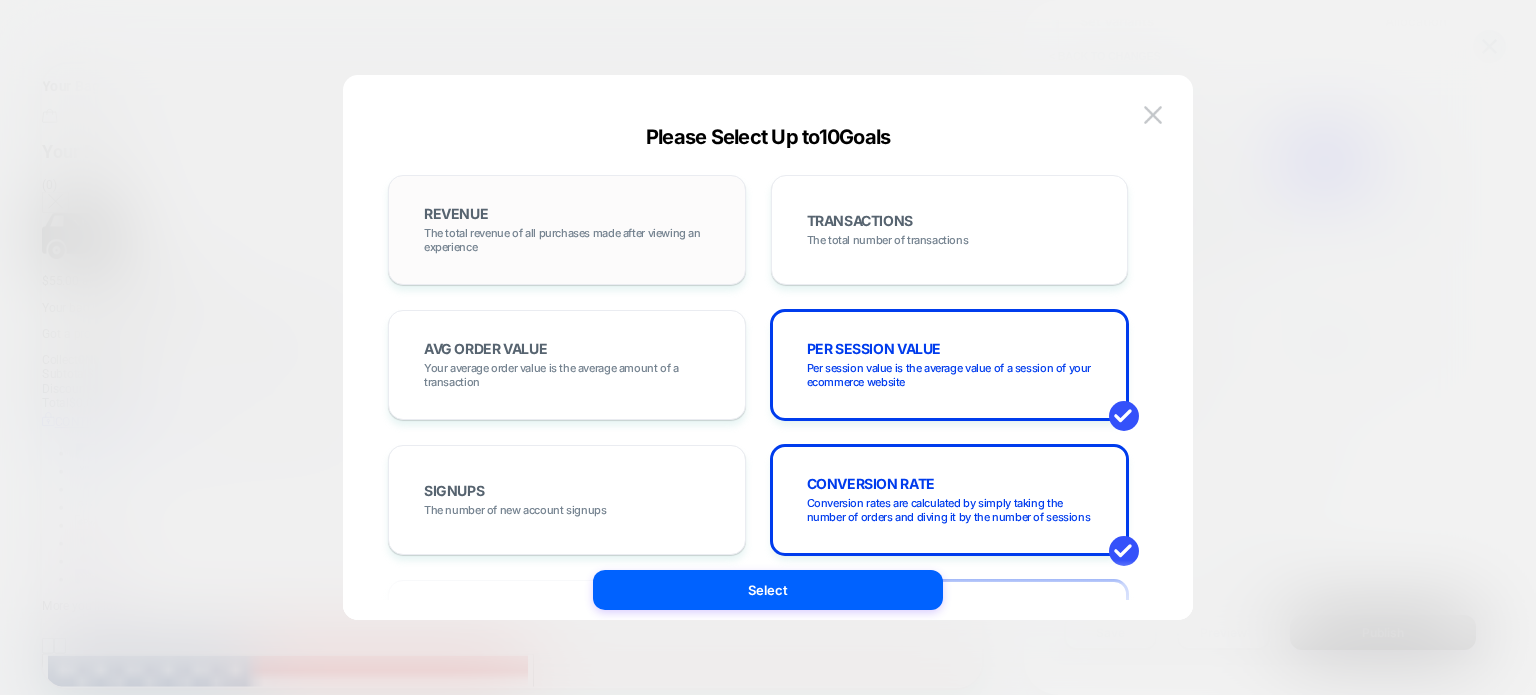 click on "REVENUE The total revenue of all purchases made after viewing an experience" at bounding box center (567, 230) 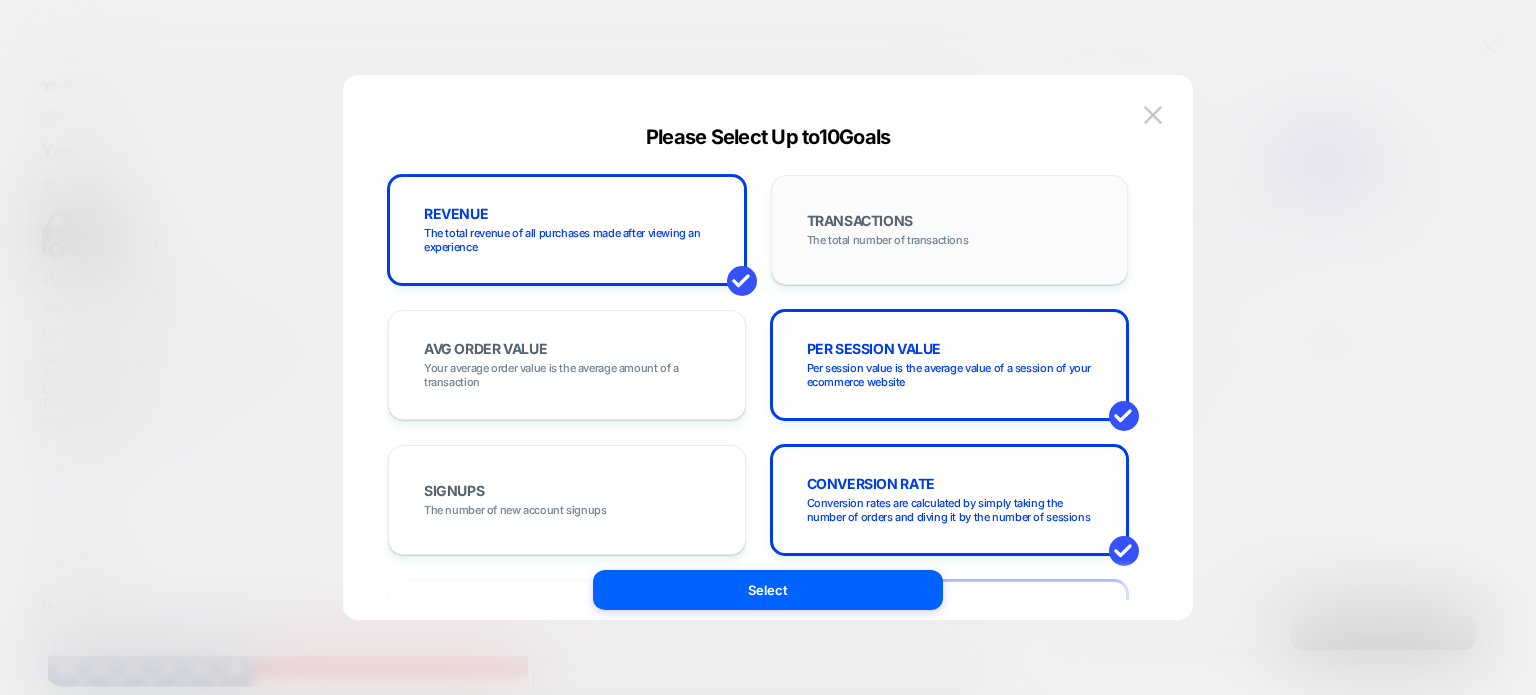 click on "TRANSACTIONS The total number of transactions" at bounding box center (950, 230) 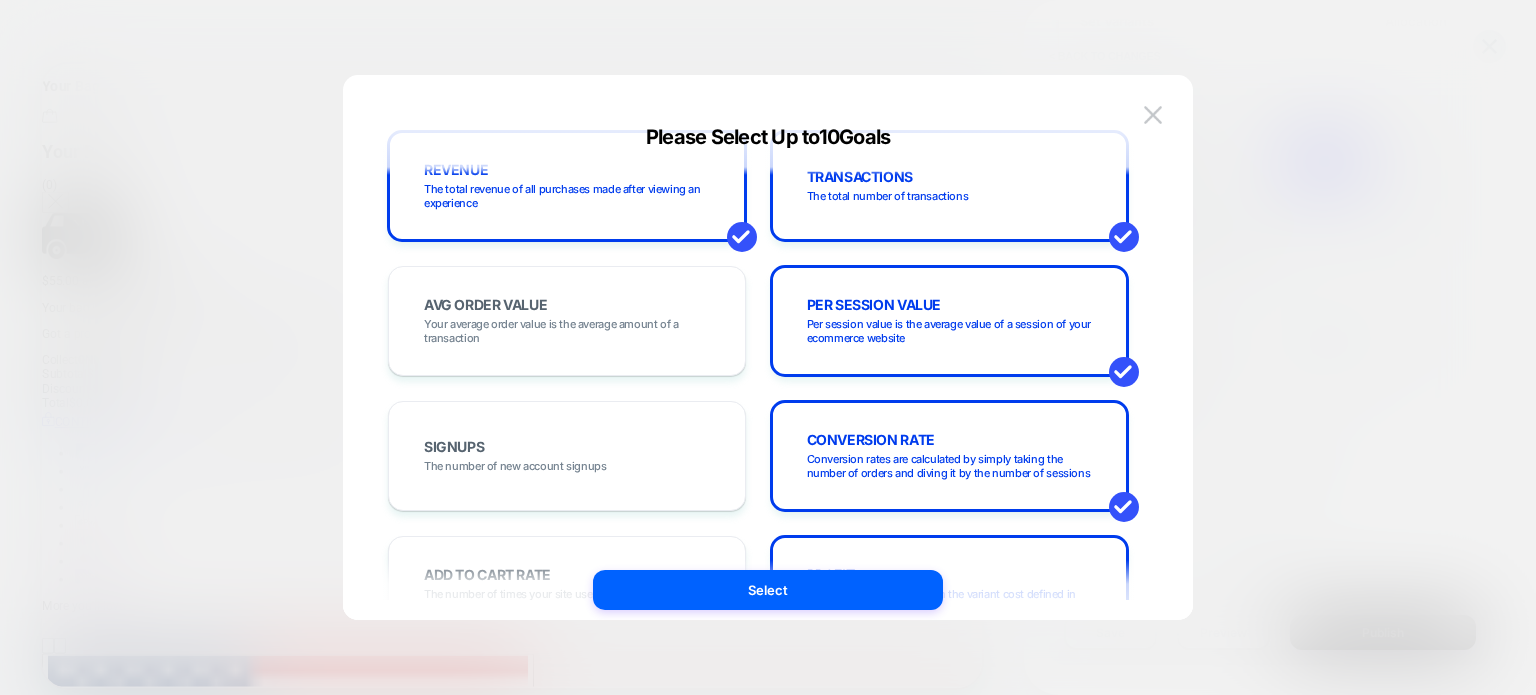 scroll, scrollTop: 55, scrollLeft: 0, axis: vertical 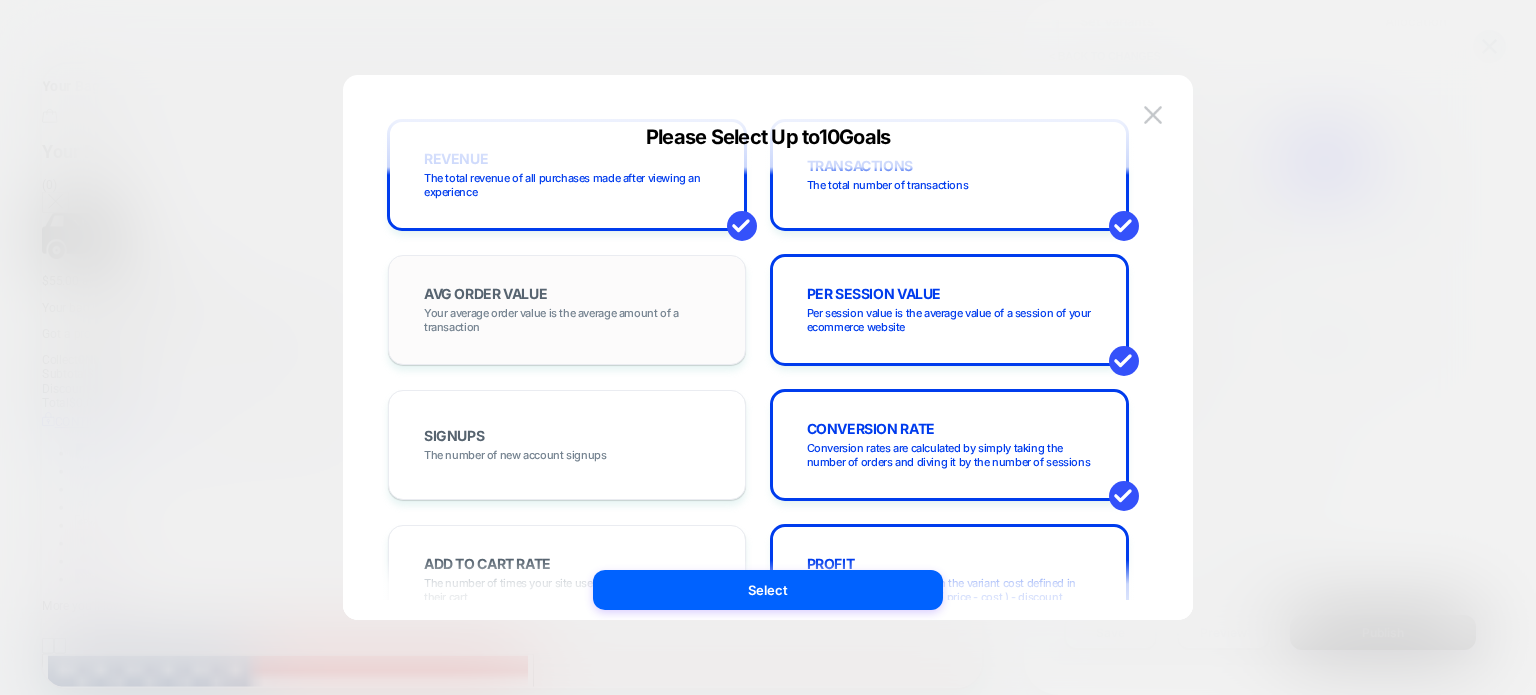 click on "Your average order value is the average amount of a transaction" at bounding box center (567, 320) 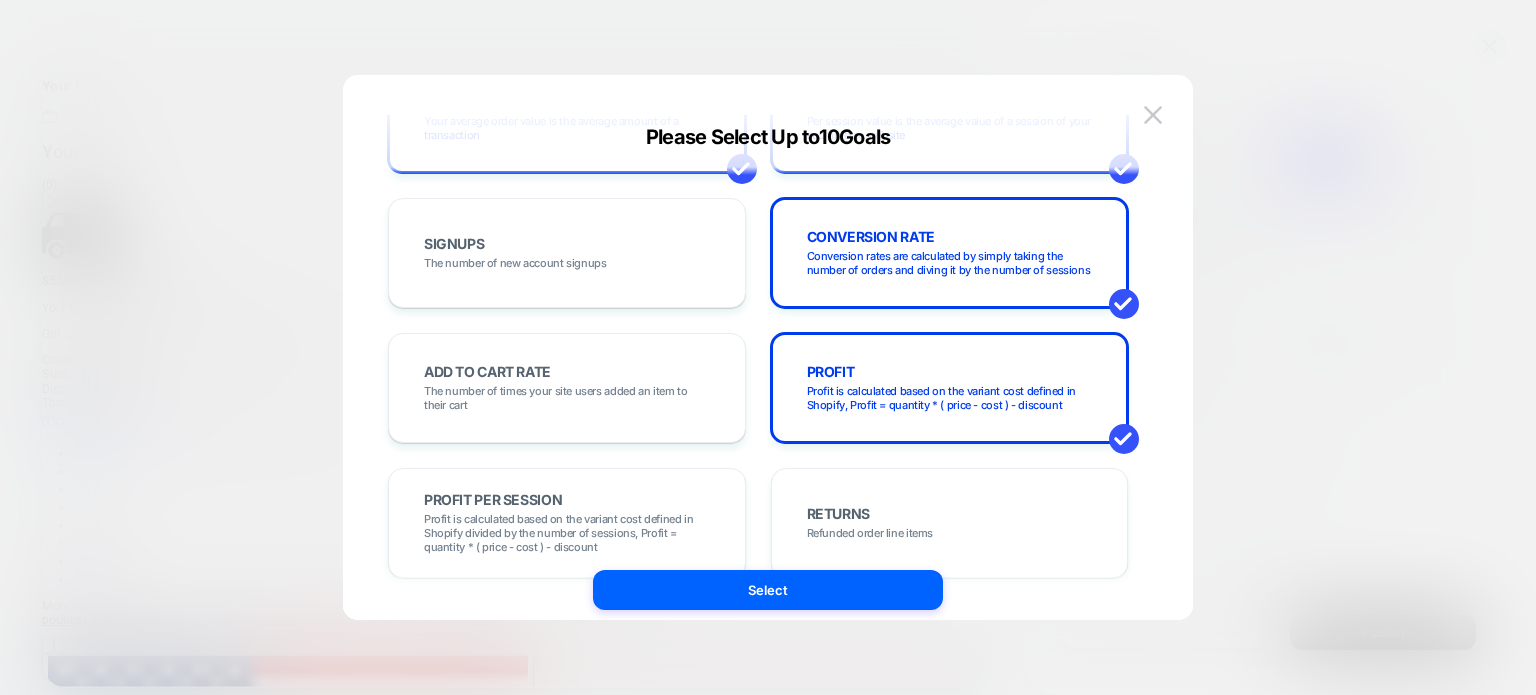 scroll, scrollTop: 348, scrollLeft: 0, axis: vertical 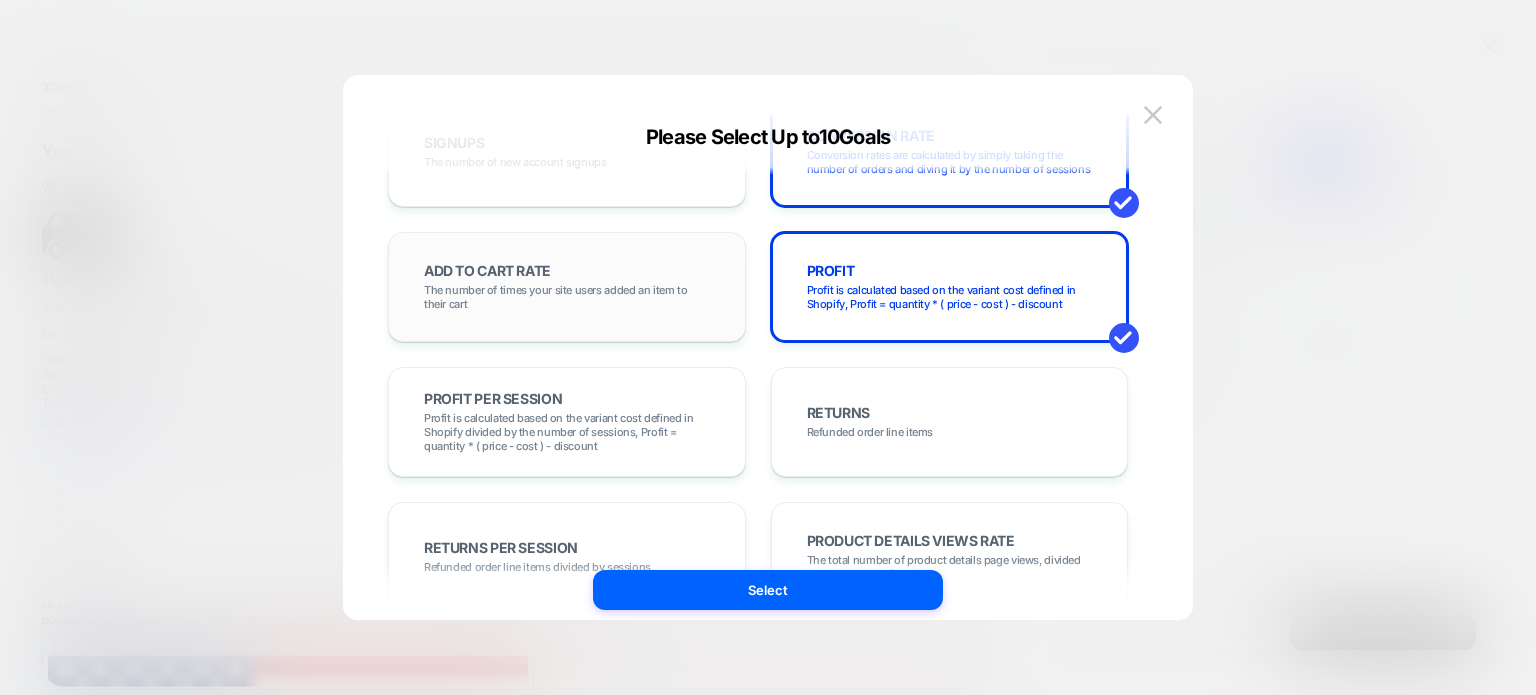 click on "The number of times your site users added an item to their cart" at bounding box center [567, 297] 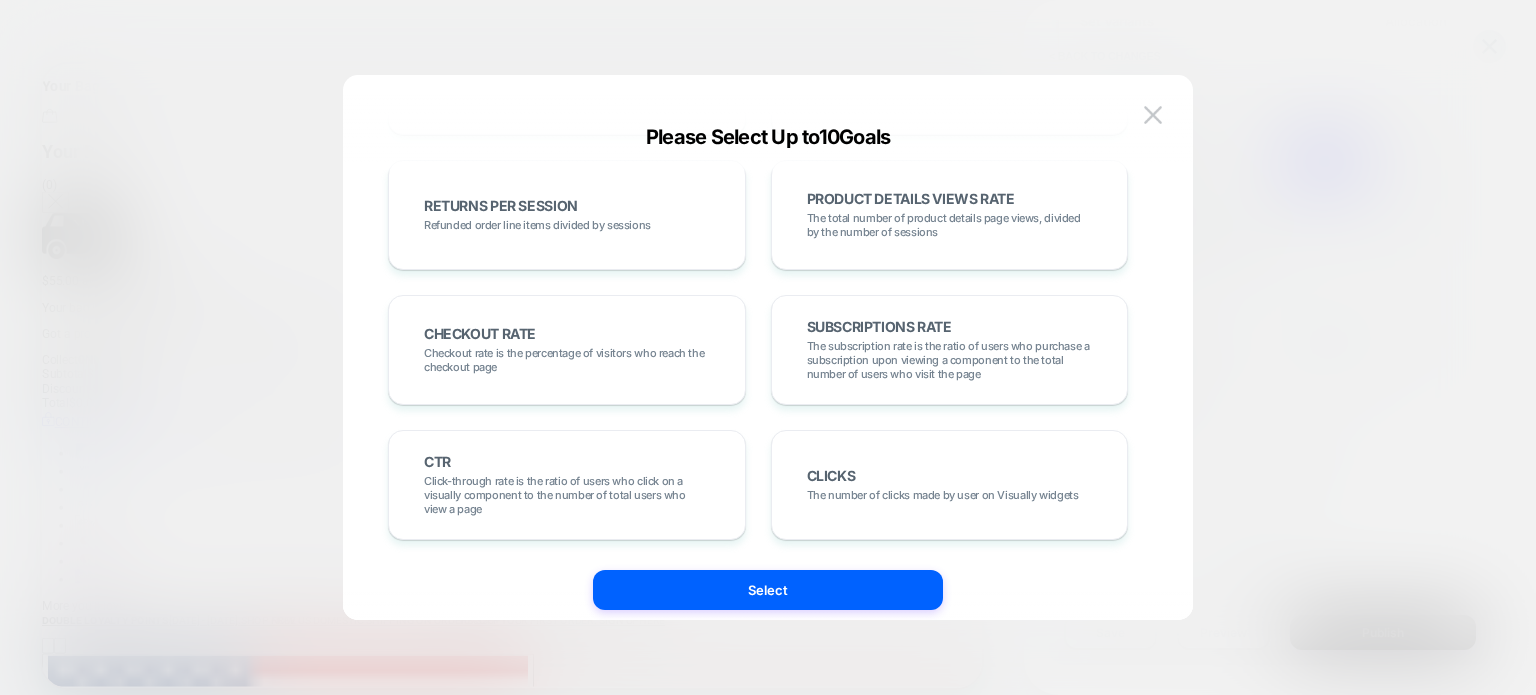 scroll, scrollTop: 690, scrollLeft: 0, axis: vertical 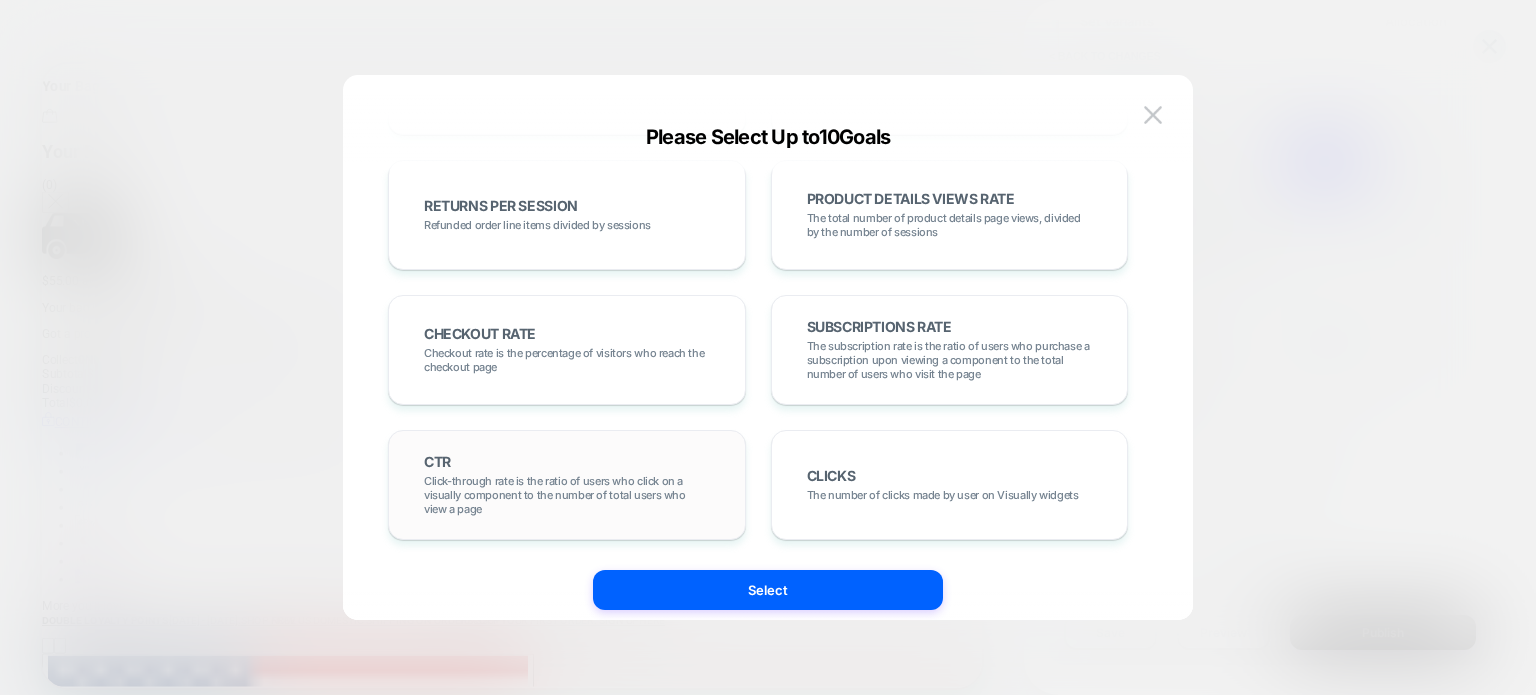 click on "Click-through rate is the ratio of users who click on a visually component to the number of total users who view a page" at bounding box center [567, 495] 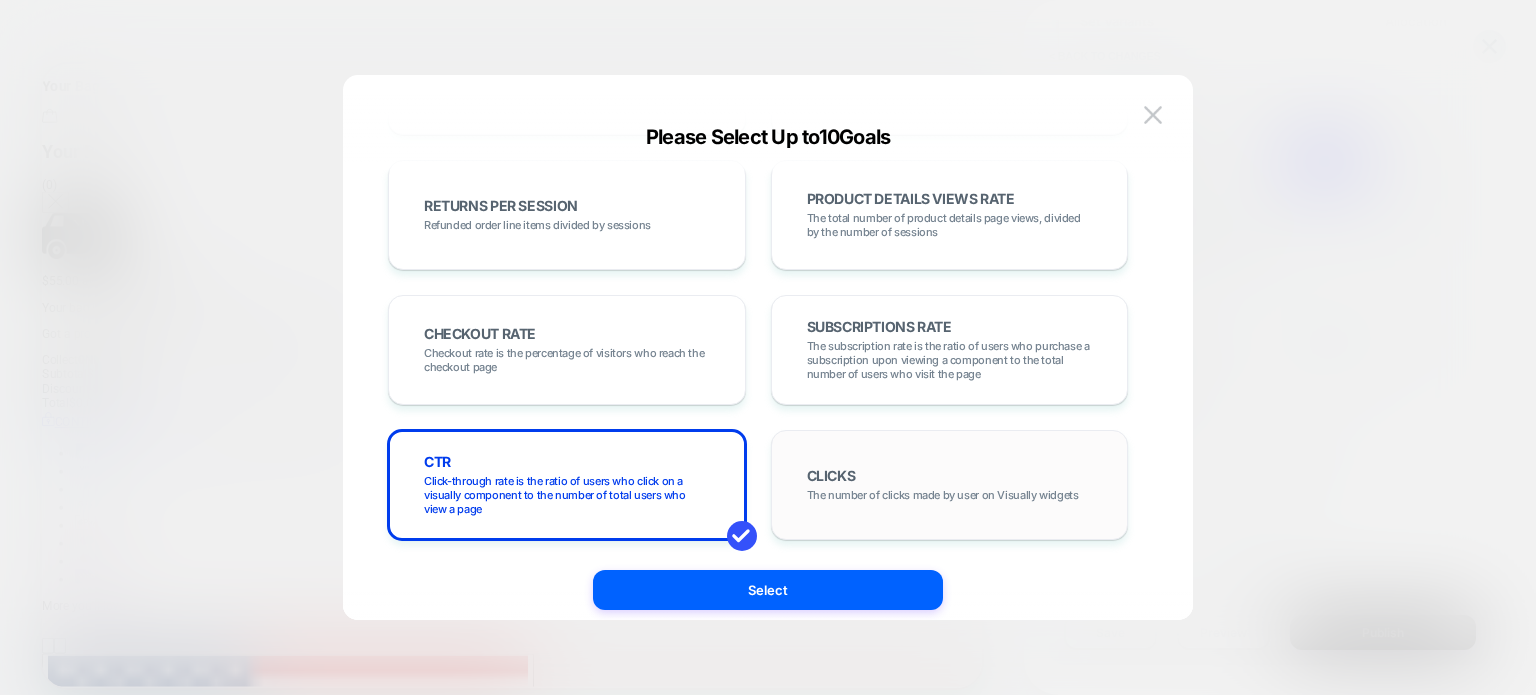 click on "CLICKS" at bounding box center (831, 476) 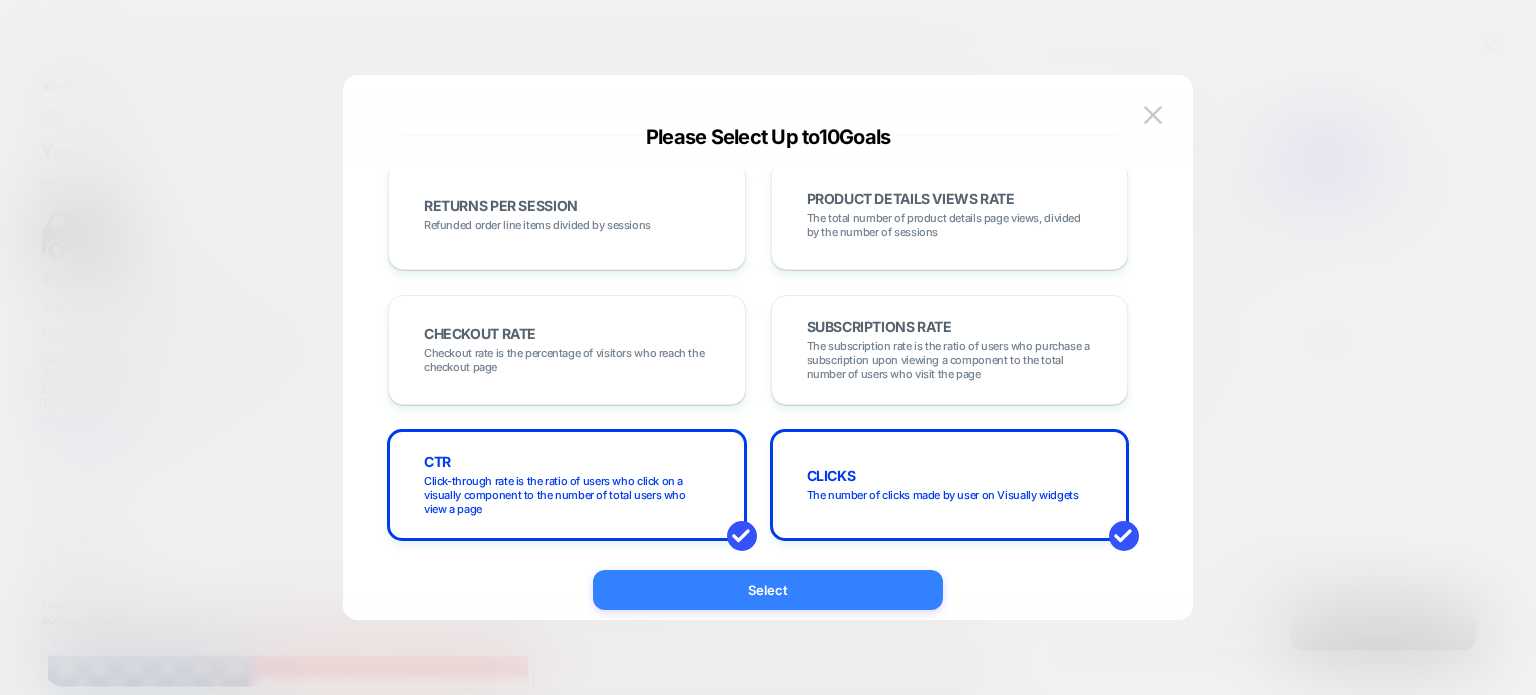 click on "Select" at bounding box center (768, 590) 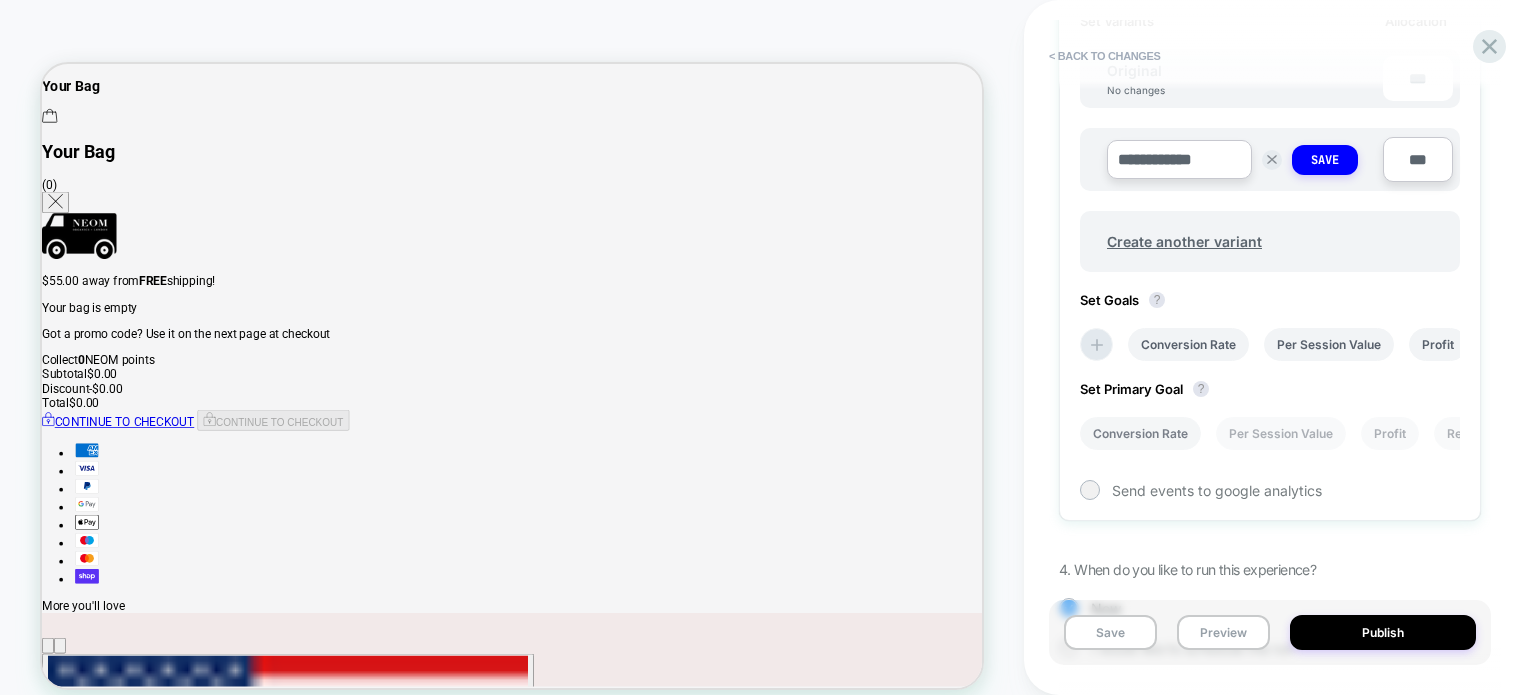 click on "Conversion Rate" at bounding box center [1140, 433] 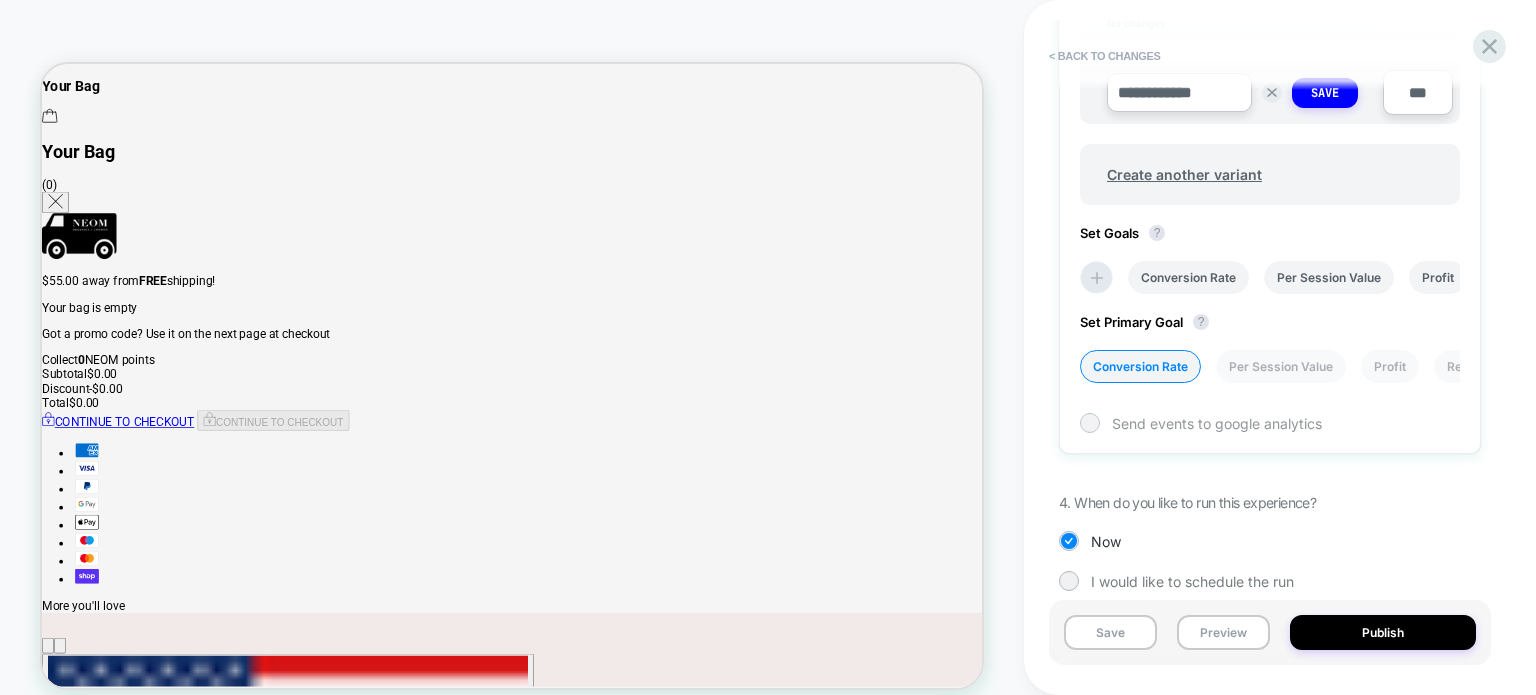 scroll, scrollTop: 757, scrollLeft: 0, axis: vertical 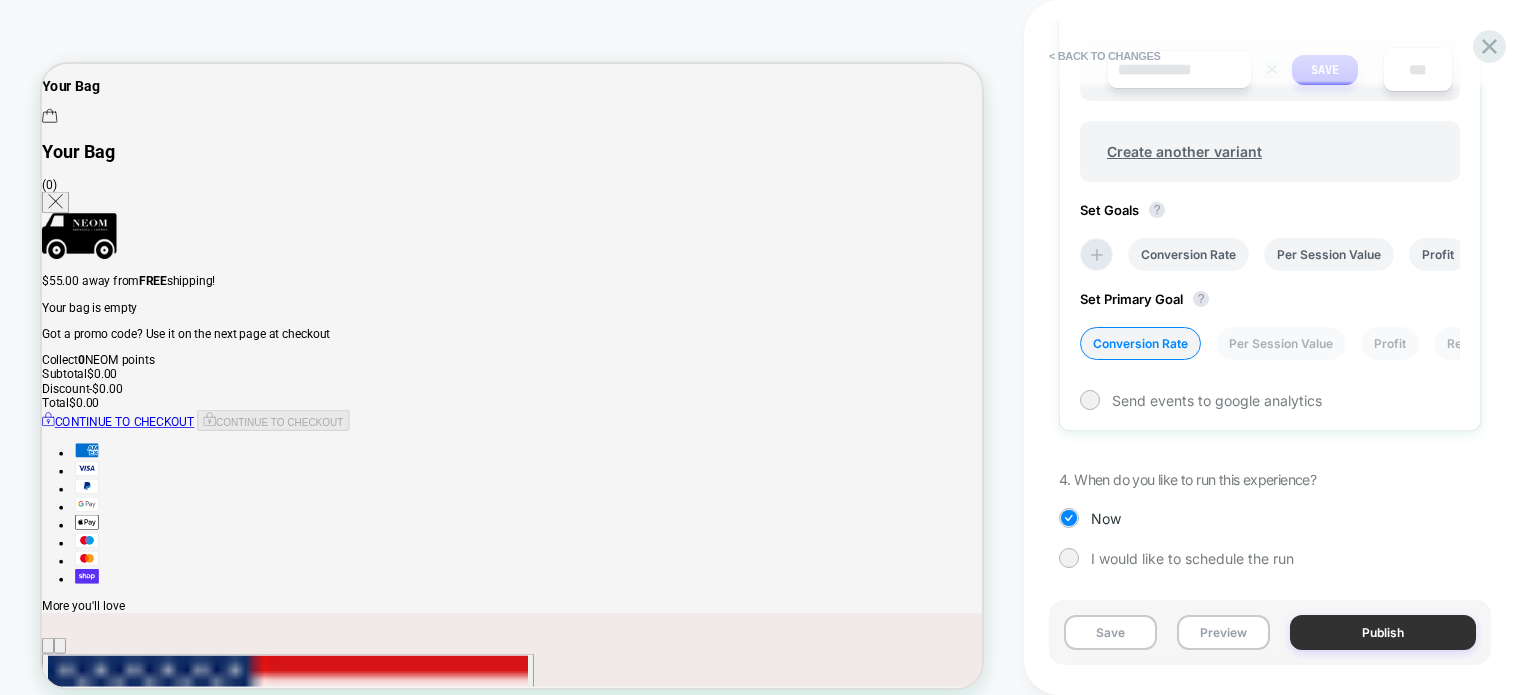 click on "Publish" at bounding box center [1383, 632] 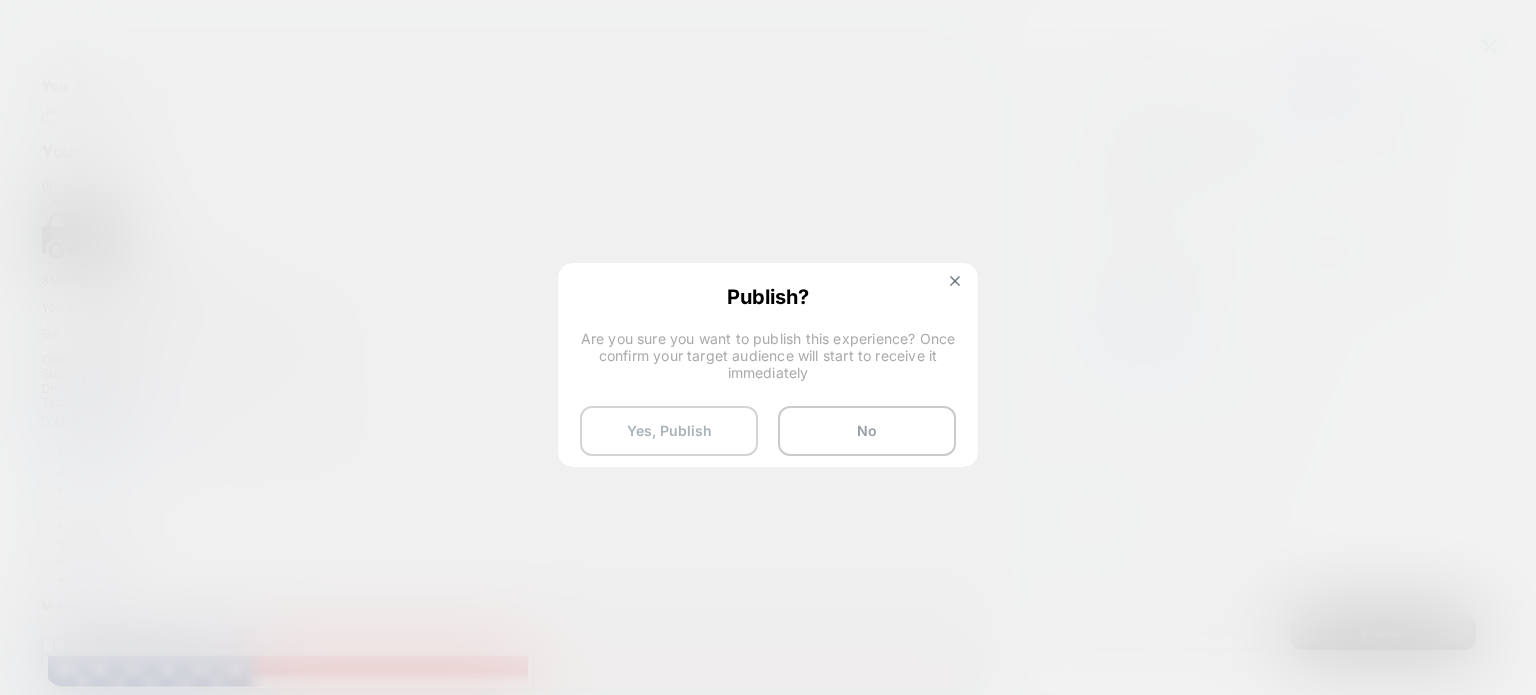 click on "Yes, Publish" at bounding box center (669, 431) 